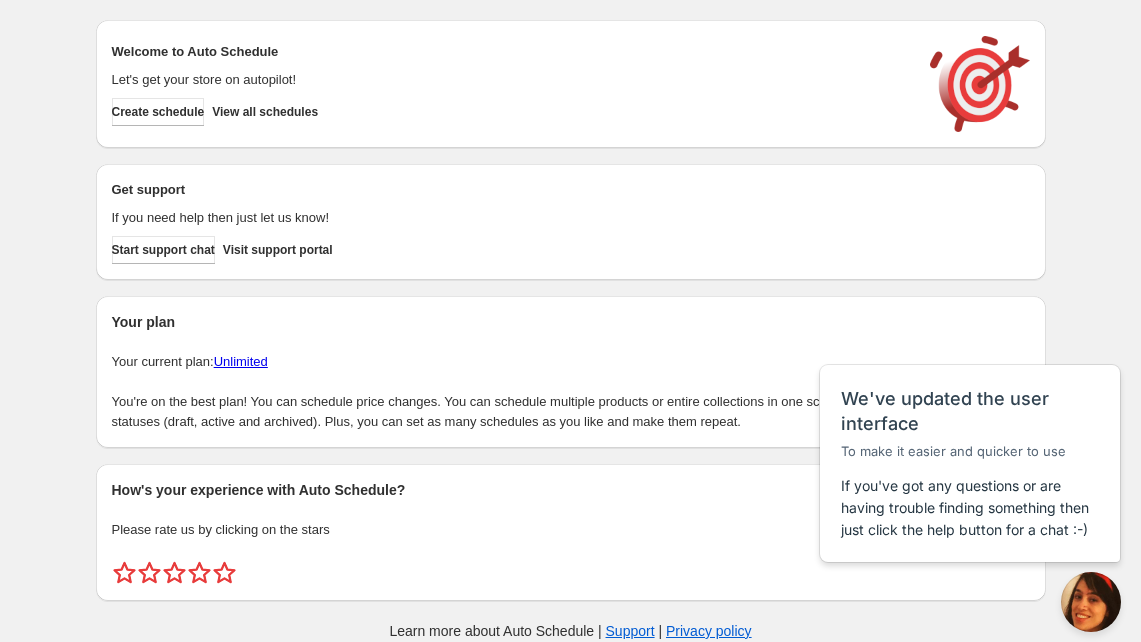 scroll, scrollTop: 0, scrollLeft: 0, axis: both 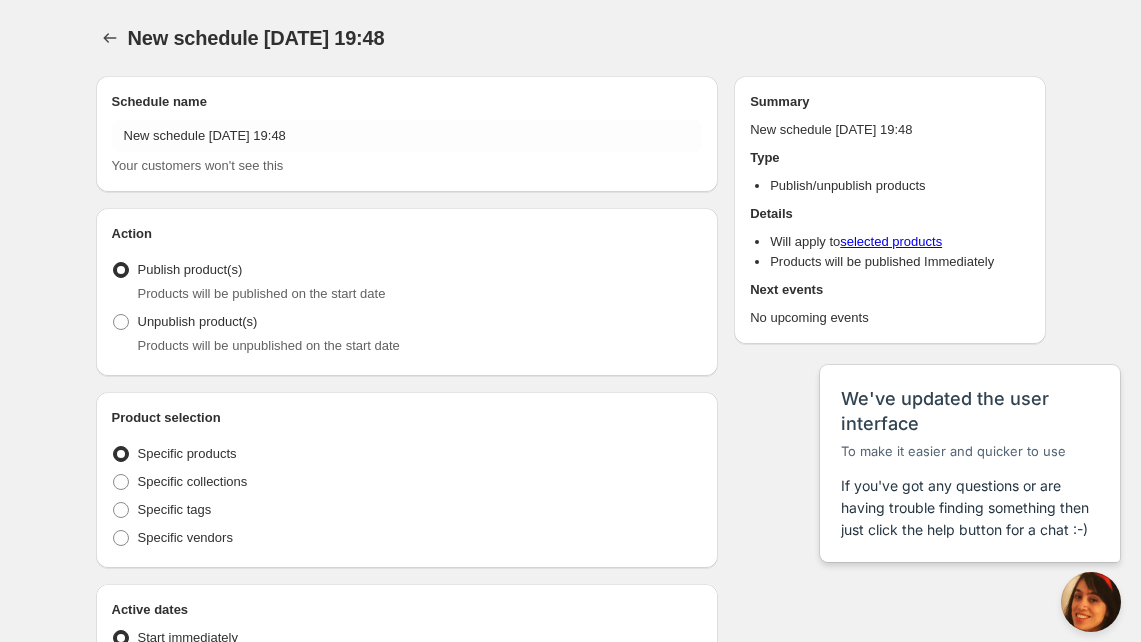 radio on "true" 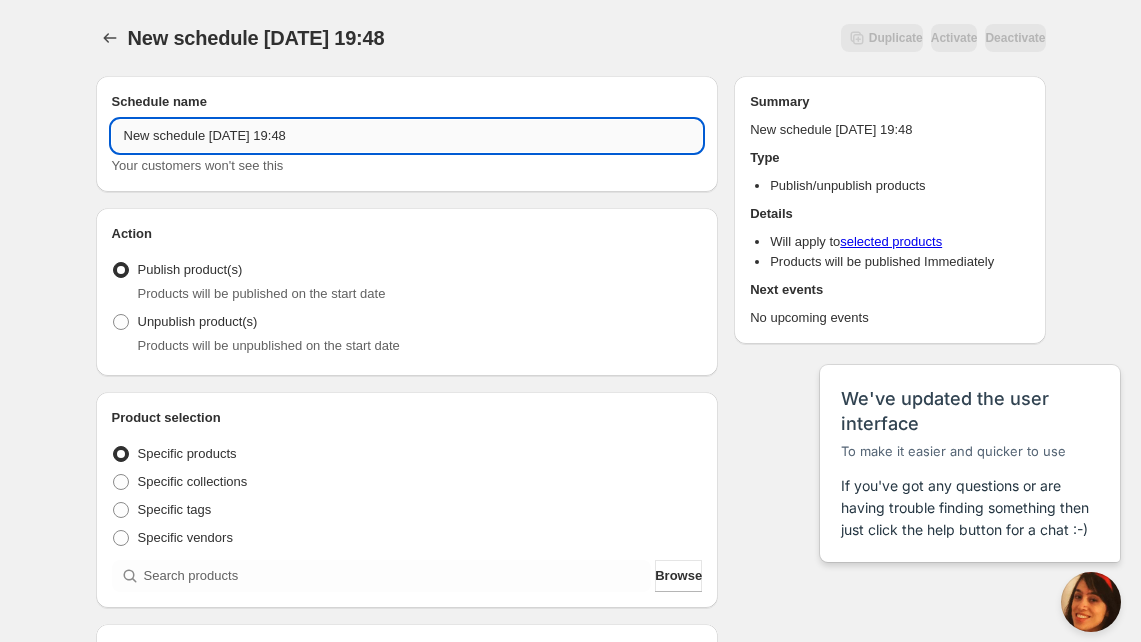 drag, startPoint x: 329, startPoint y: 138, endPoint x: 295, endPoint y: 138, distance: 34 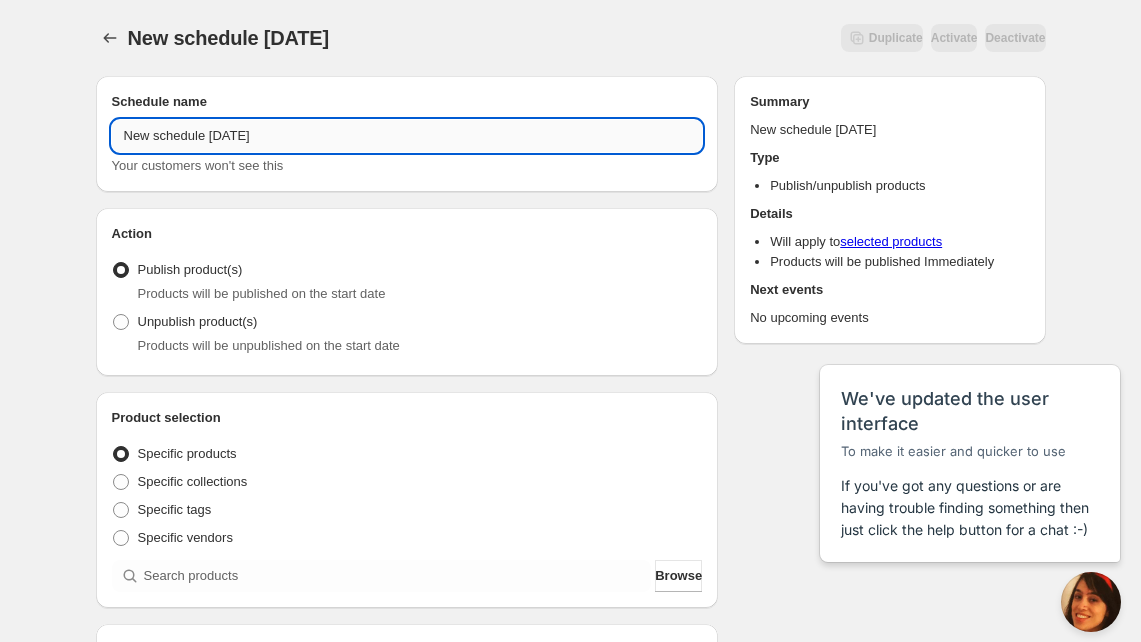 click on "New schedule Jul 23 2025" at bounding box center (407, 136) 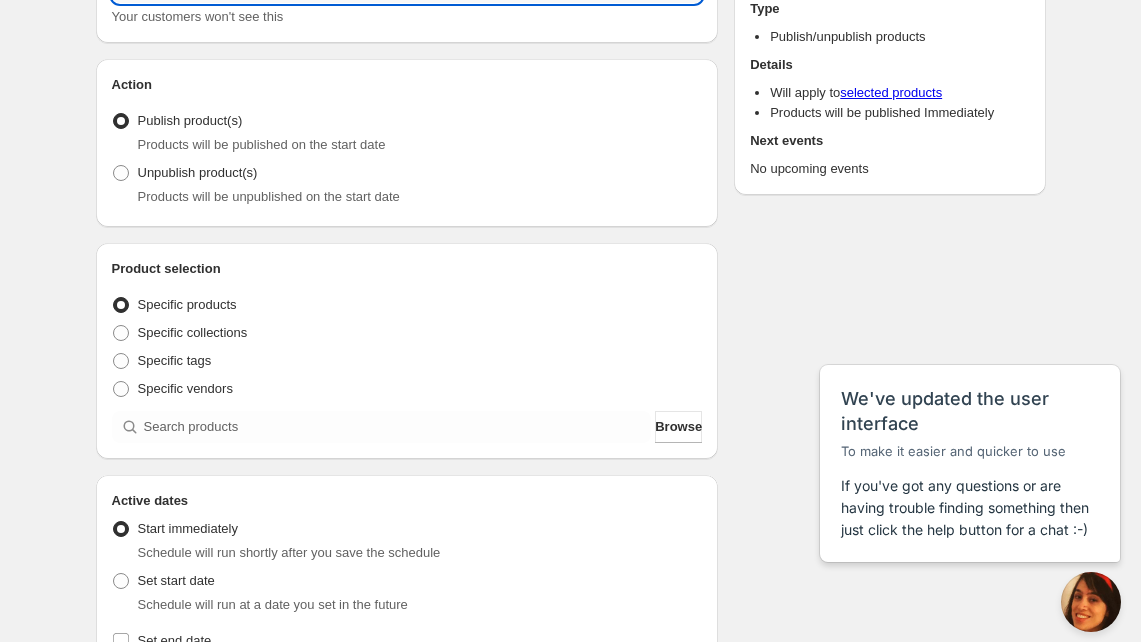 scroll, scrollTop: 165, scrollLeft: 0, axis: vertical 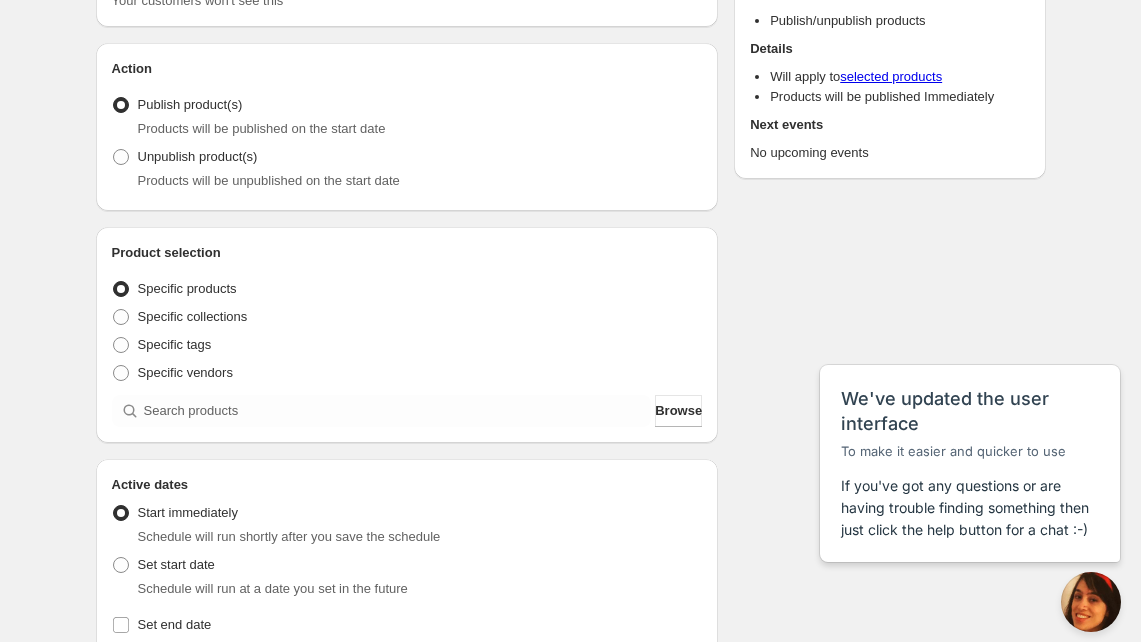 type on "Coastal Cozy Jul 24 2025" 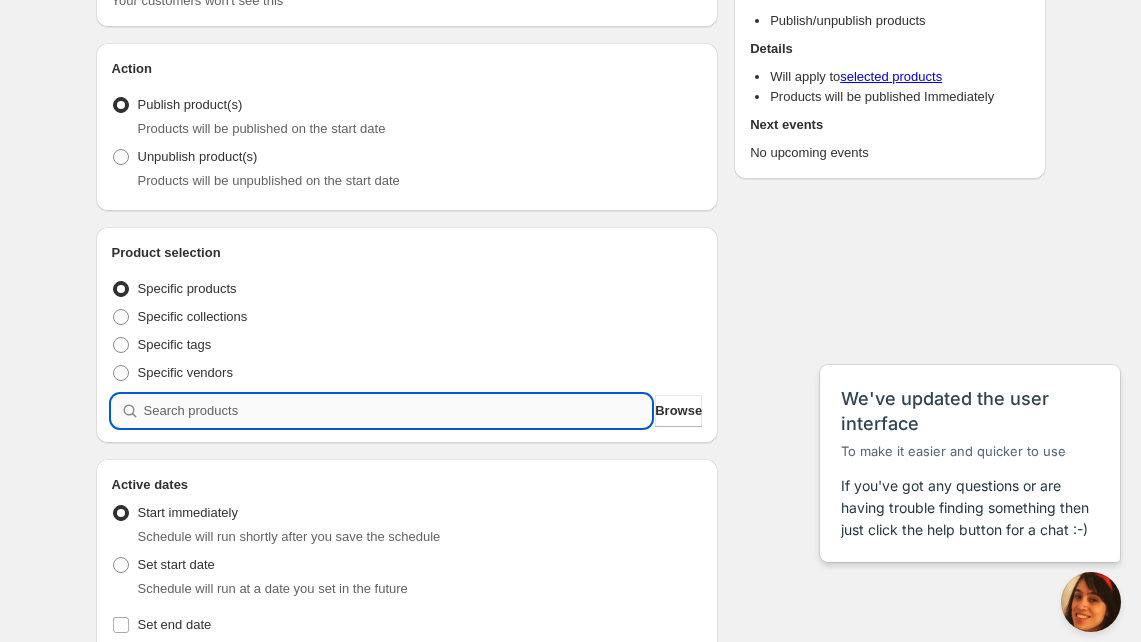 click at bounding box center [398, 411] 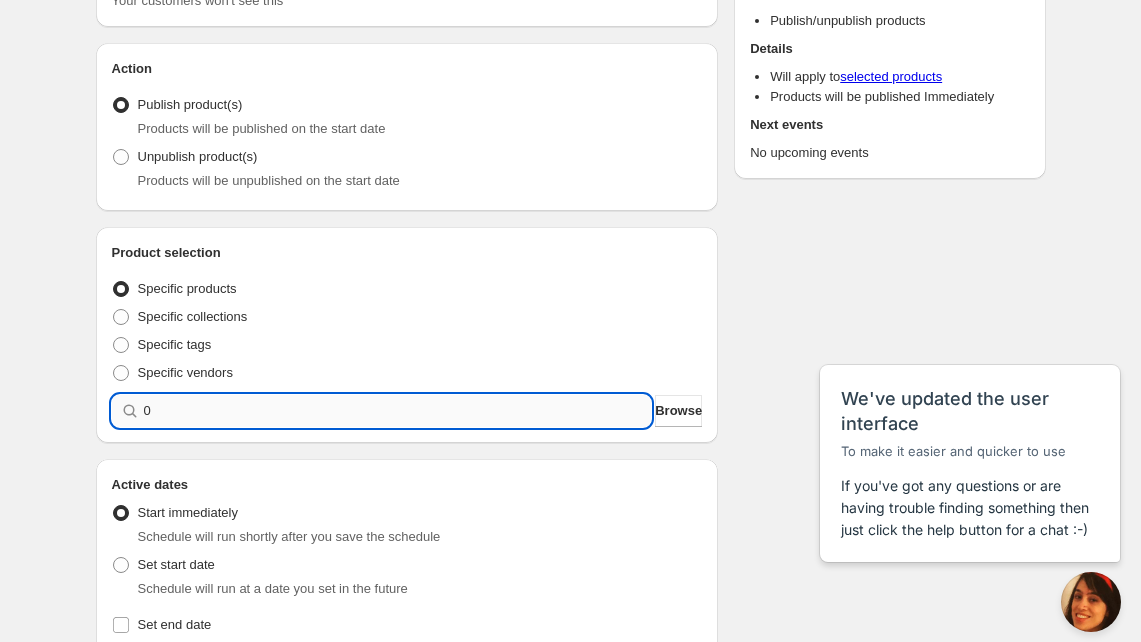 type 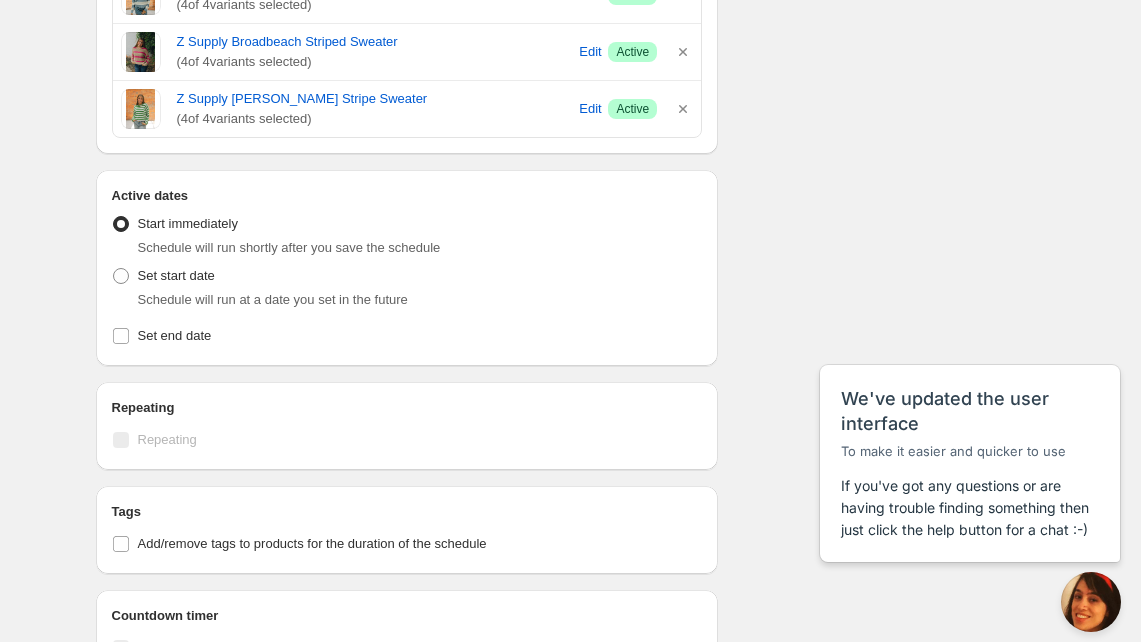 scroll, scrollTop: 1643, scrollLeft: 0, axis: vertical 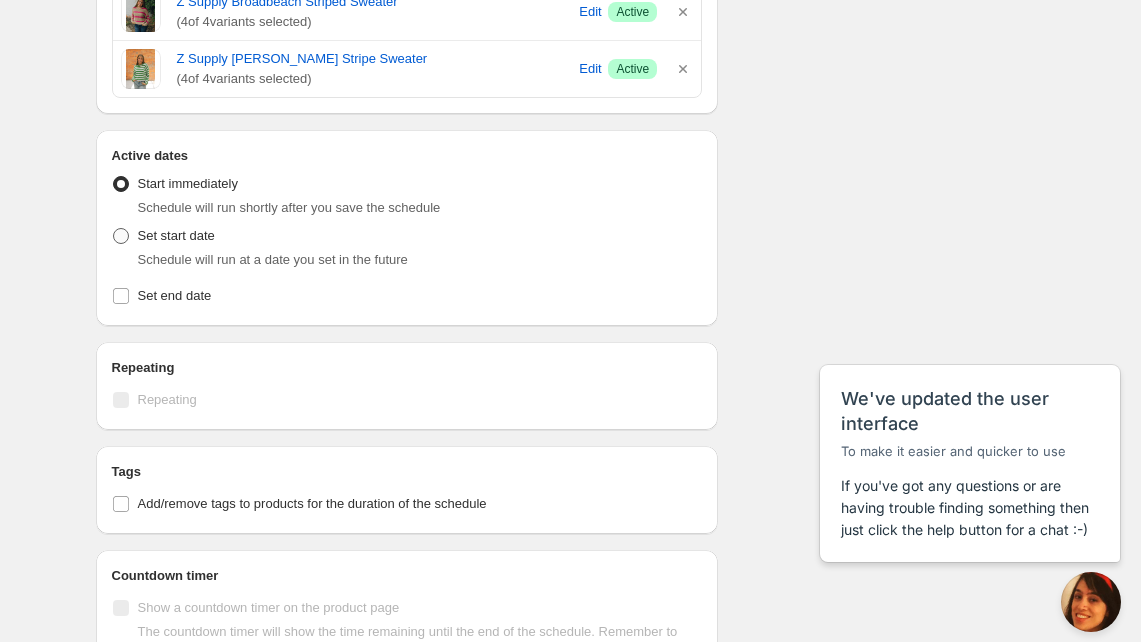 click at bounding box center [121, 236] 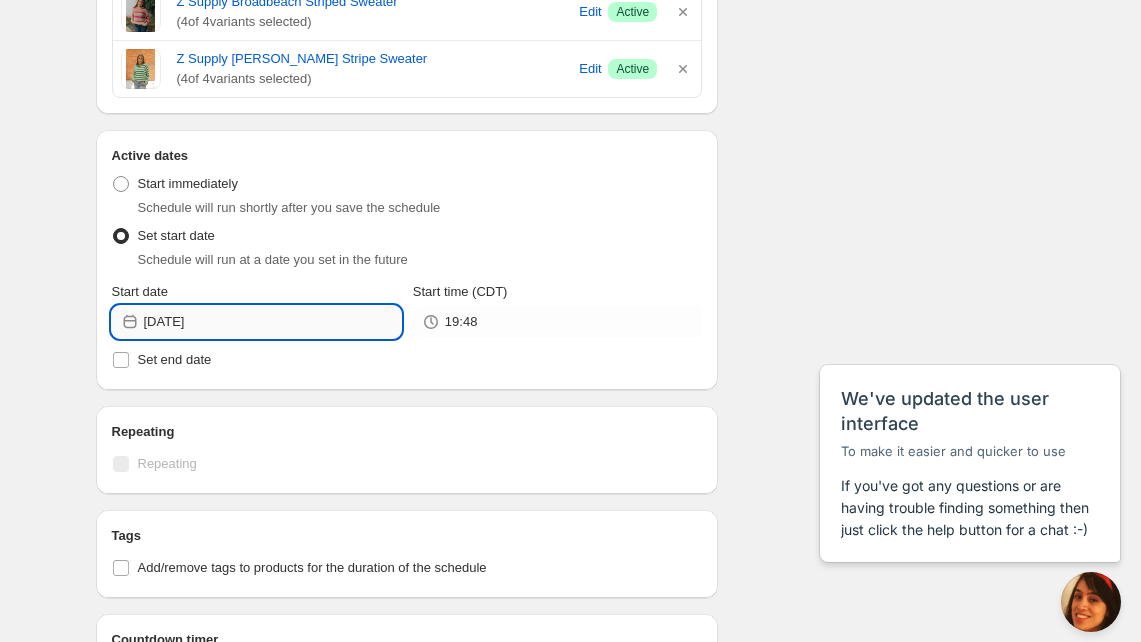 click on "2025-07-23" at bounding box center (272, 322) 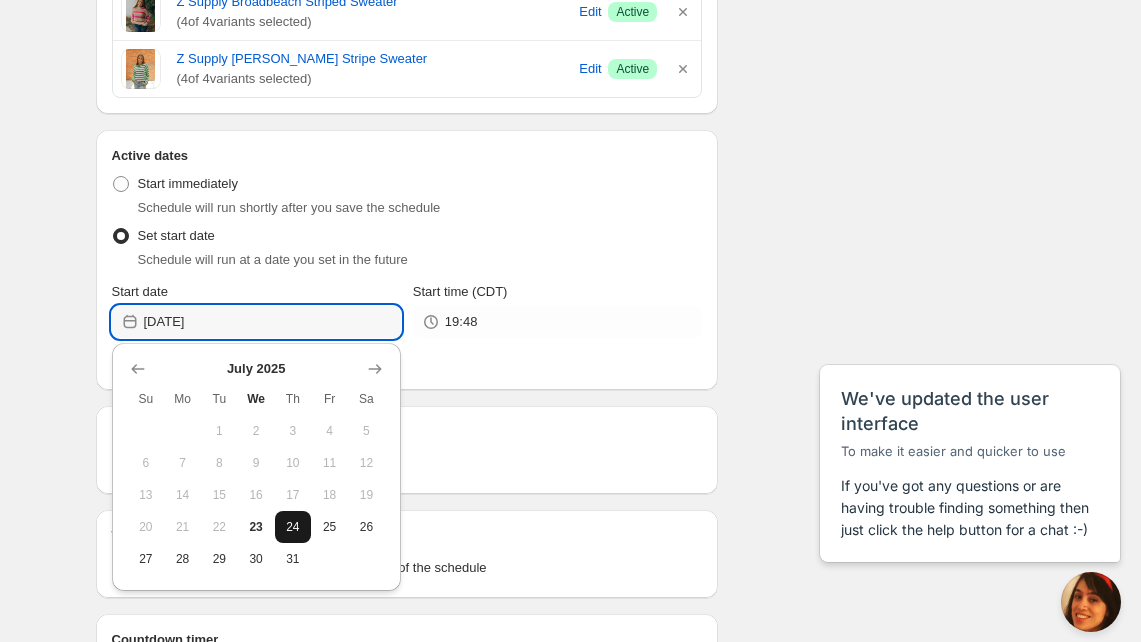 click on "24" at bounding box center [293, 527] 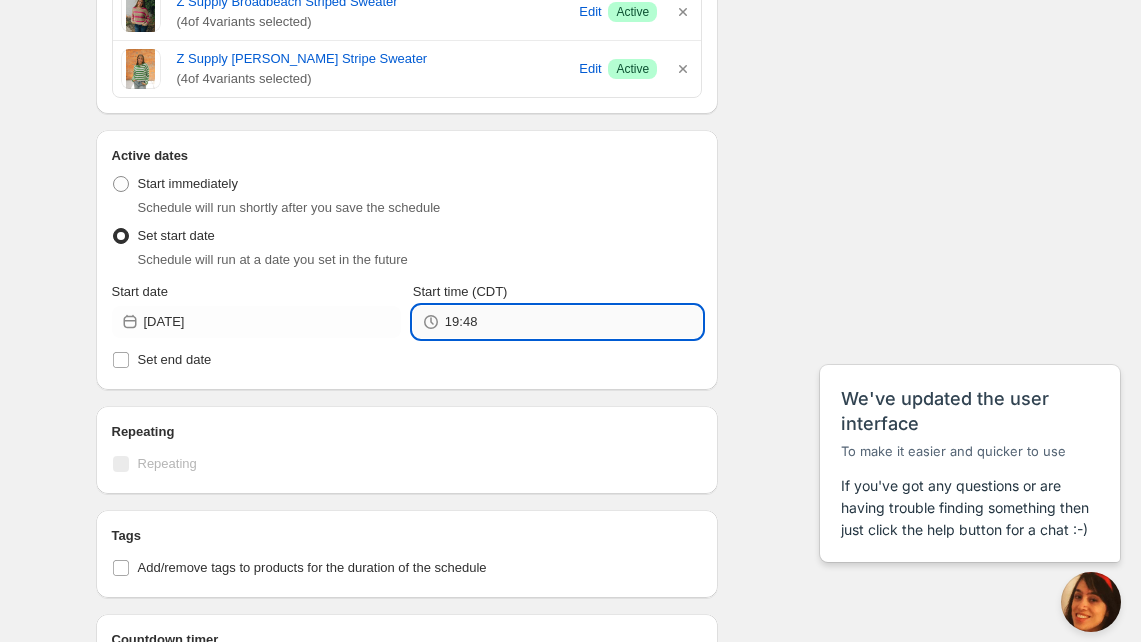 click on "19:48" at bounding box center (573, 322) 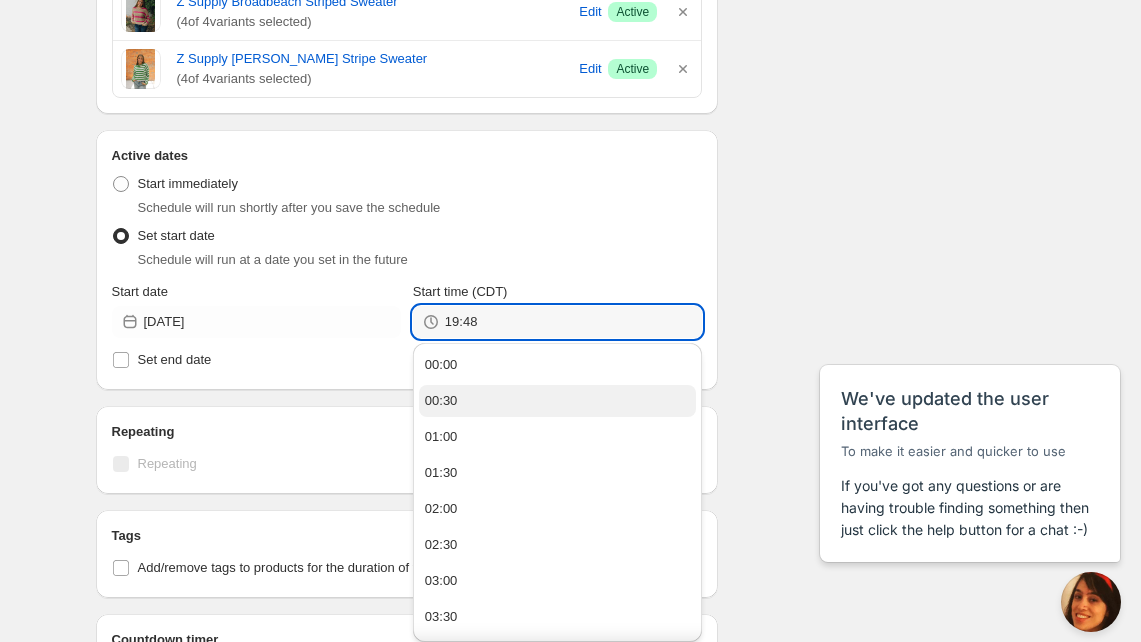 click on "00:30" at bounding box center (557, 401) 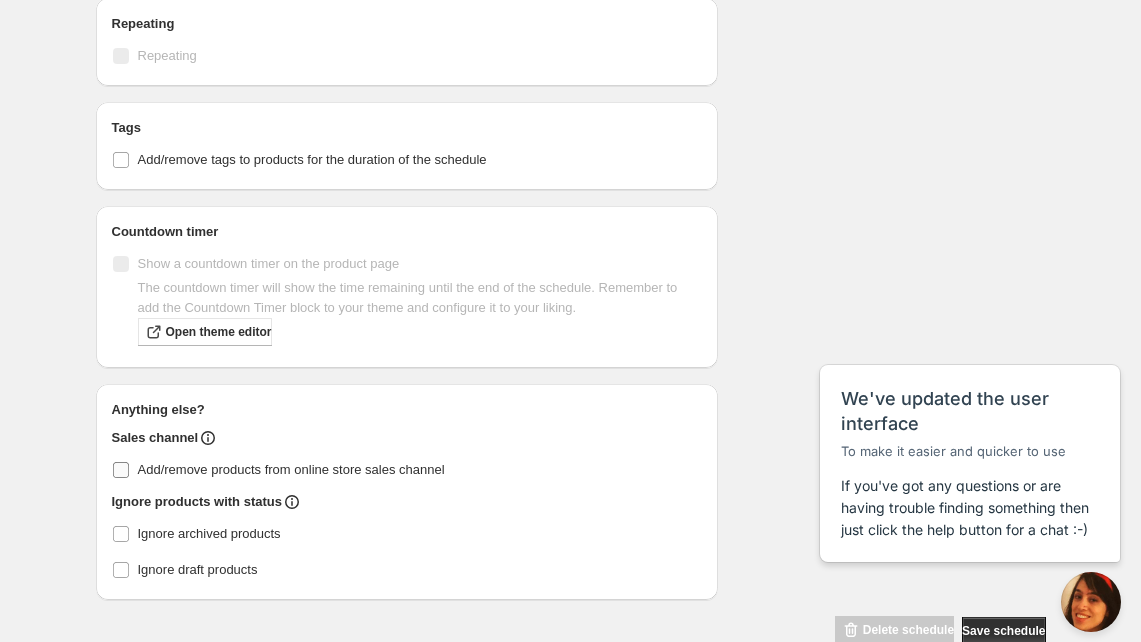 scroll, scrollTop: 2053, scrollLeft: 0, axis: vertical 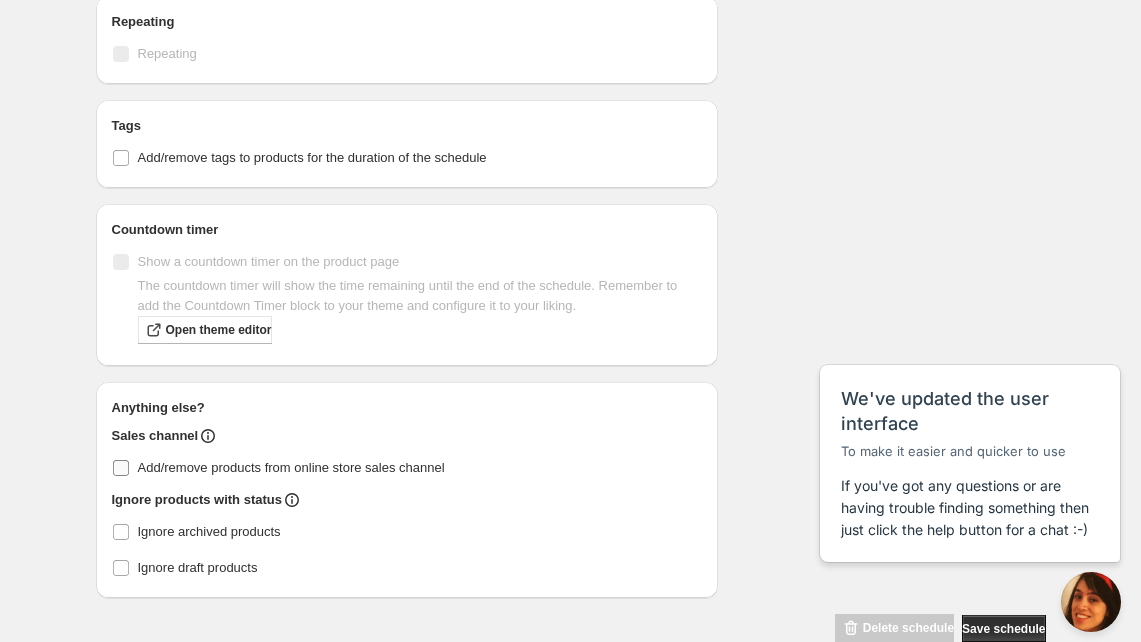 click on "Add/remove products from online store sales channel" at bounding box center (121, 468) 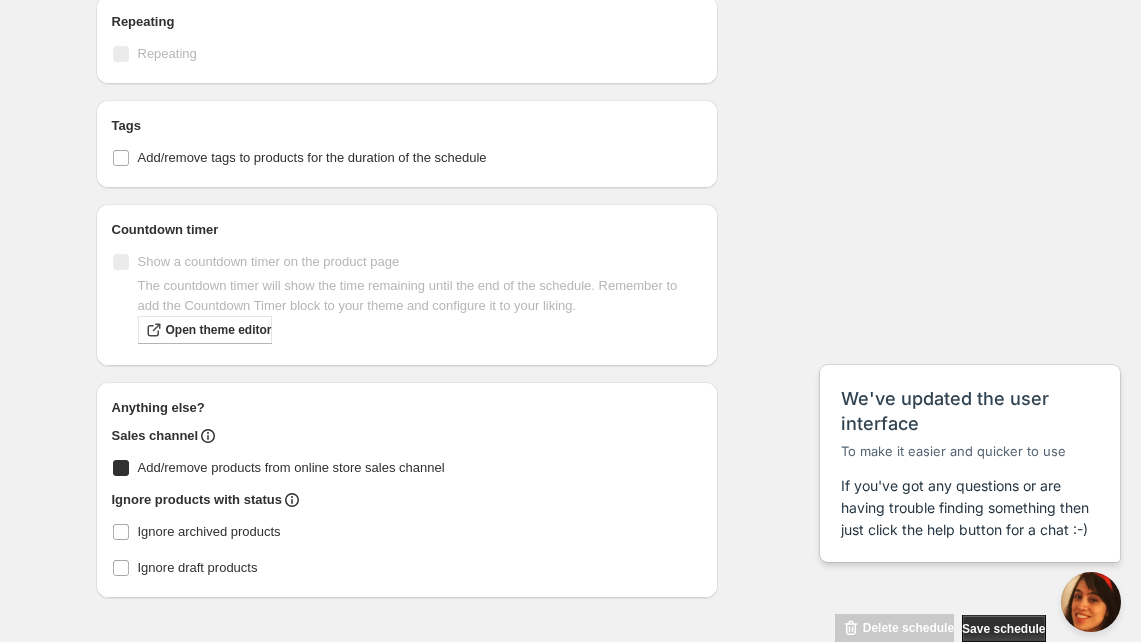 checkbox on "true" 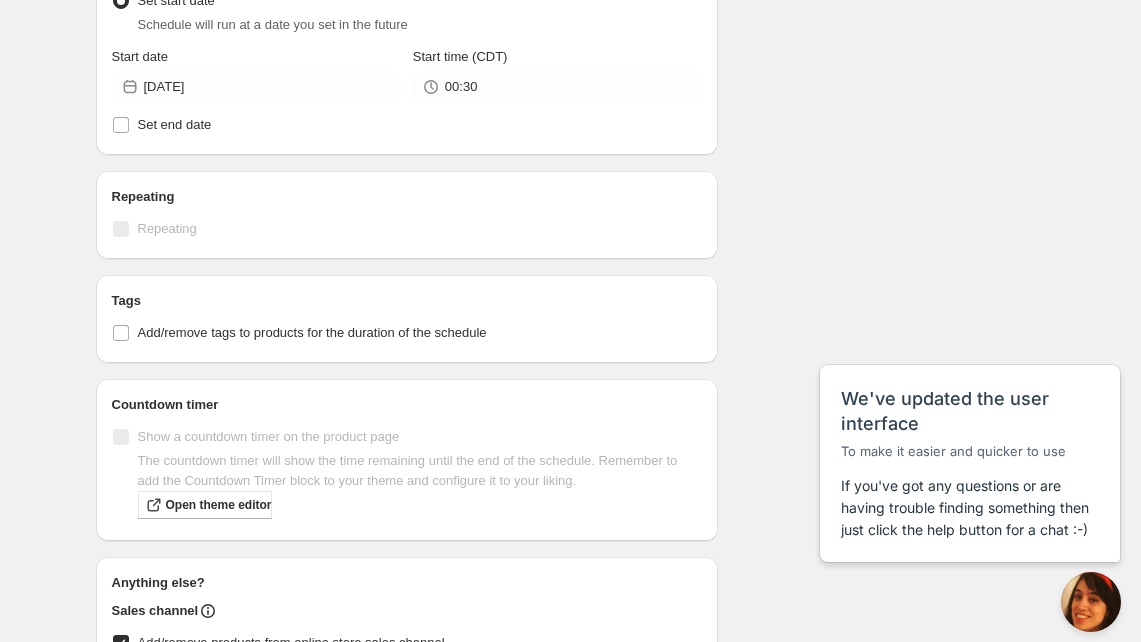 scroll, scrollTop: 1853, scrollLeft: 0, axis: vertical 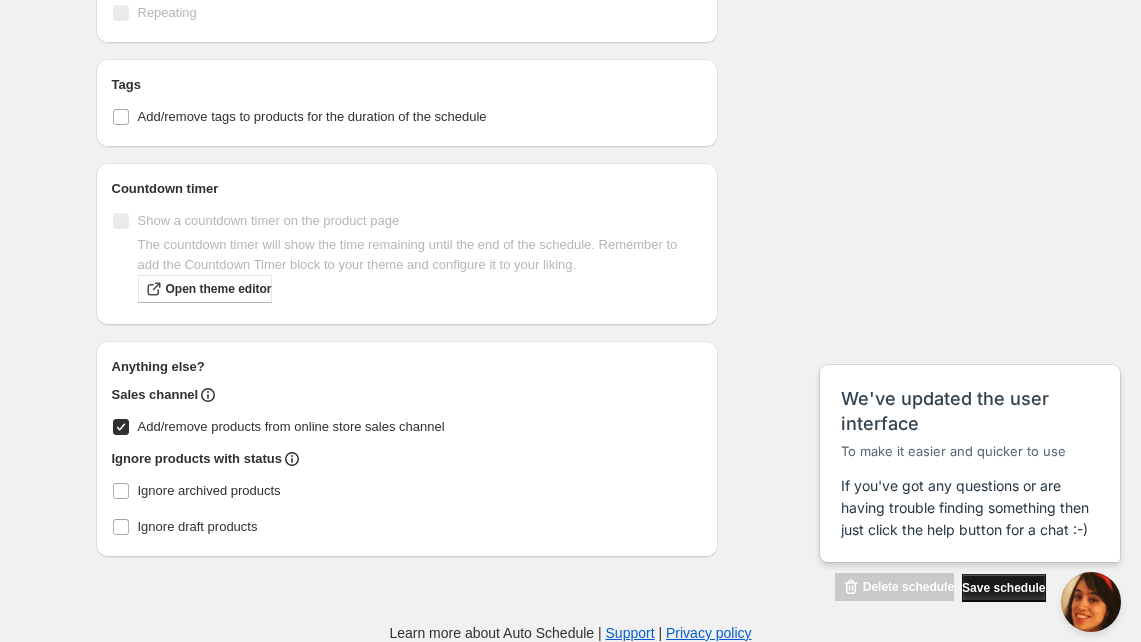 click on "Save schedule" at bounding box center (1003, 588) 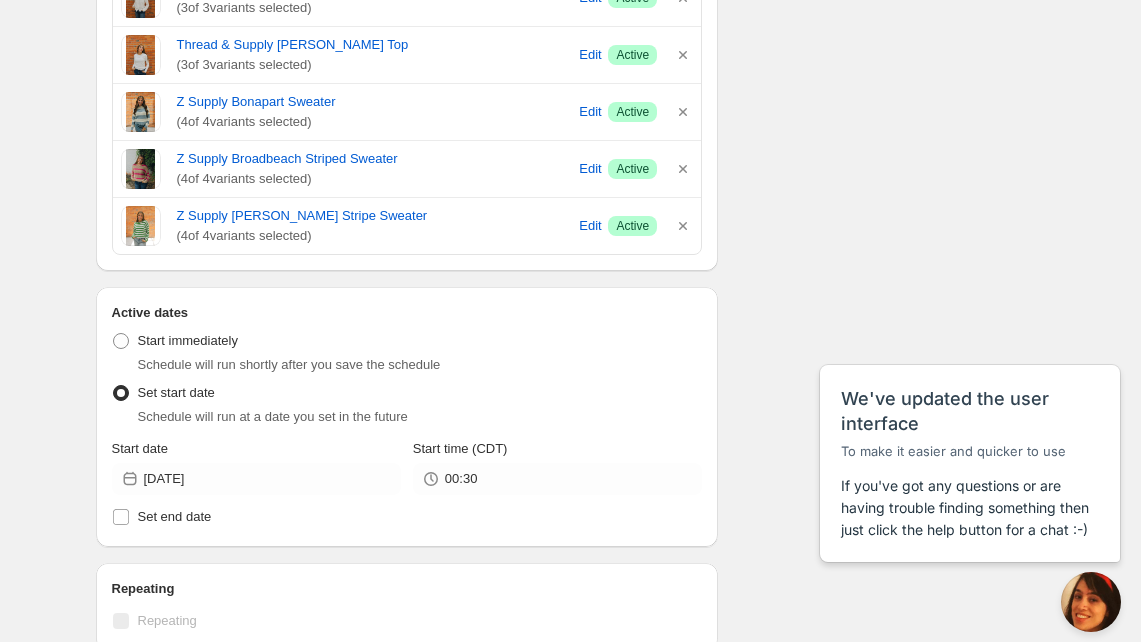 scroll, scrollTop: 1659, scrollLeft: 0, axis: vertical 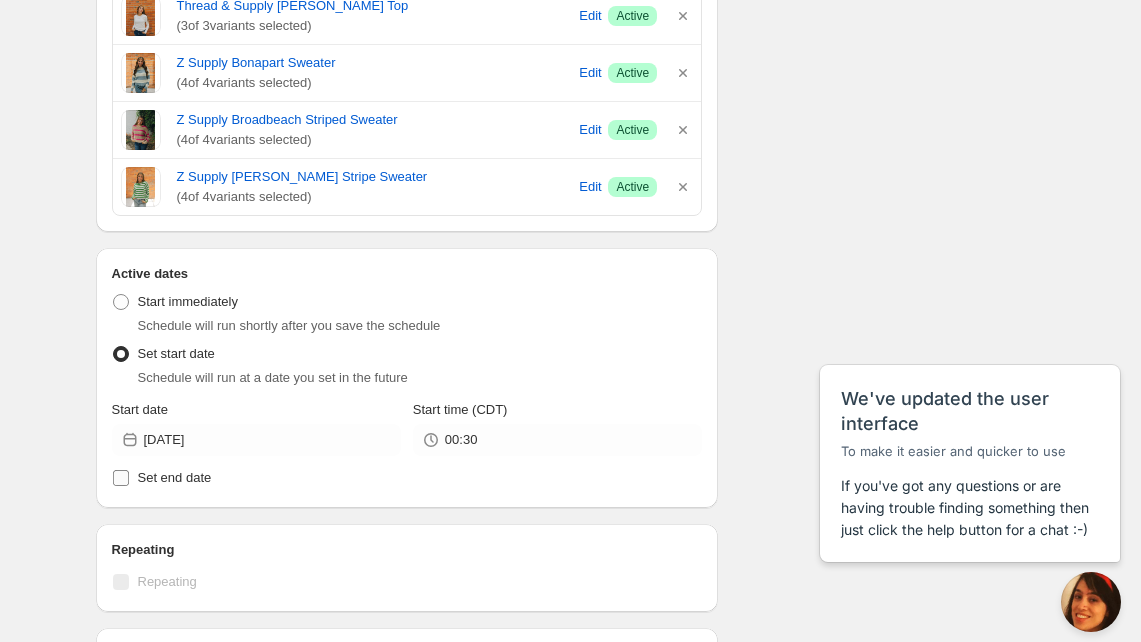 click on "Set end date" at bounding box center (121, 478) 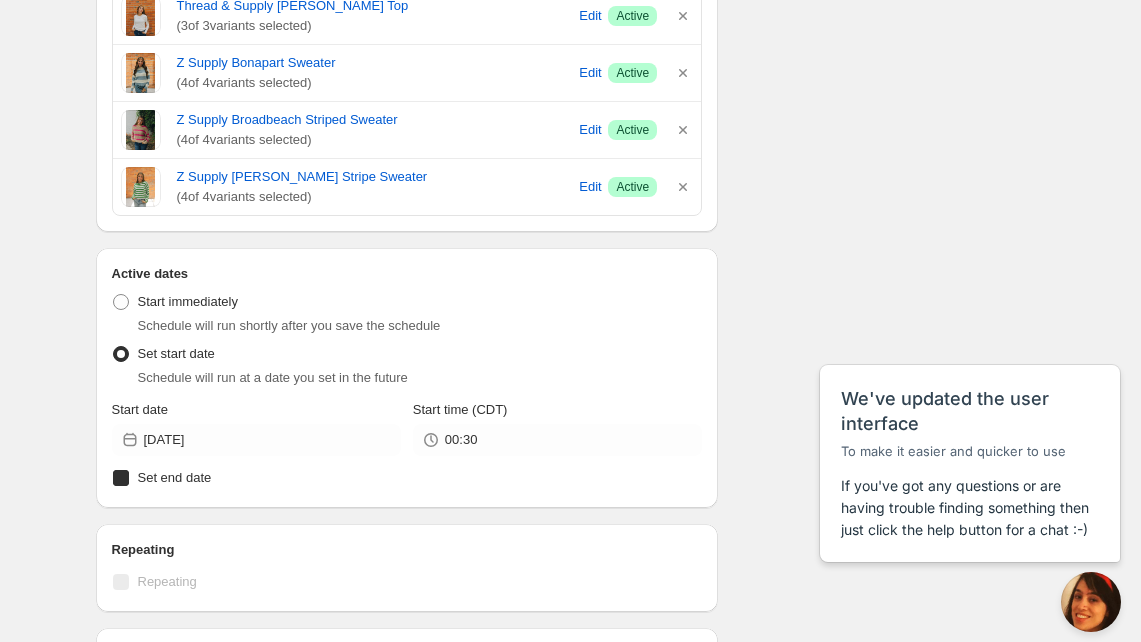 checkbox on "true" 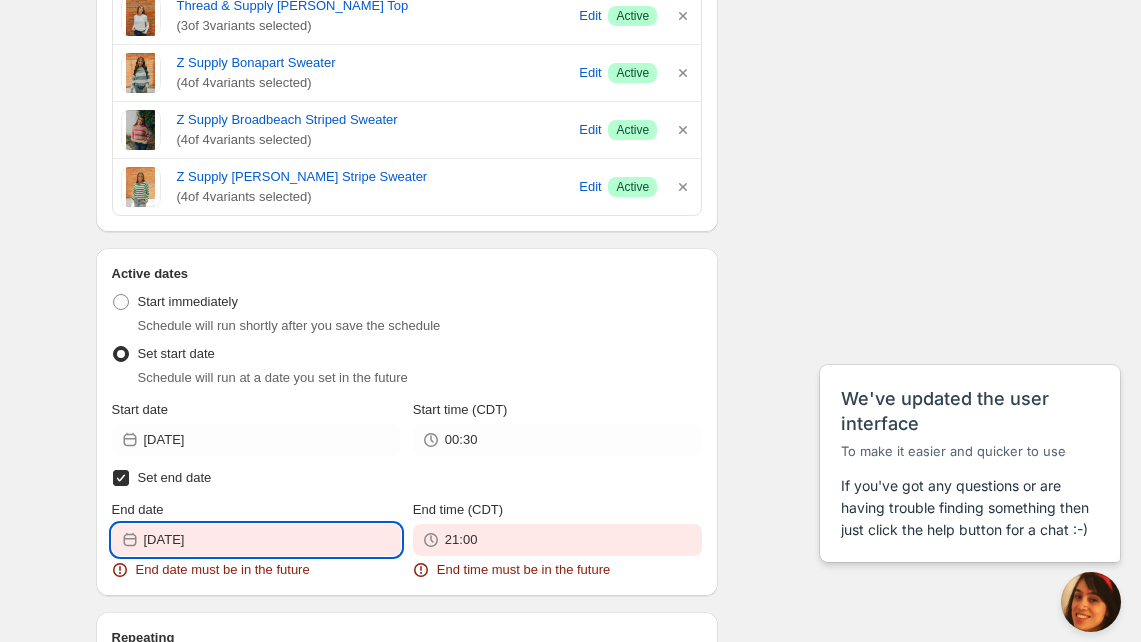 click on "2025-07-22" at bounding box center (272, 540) 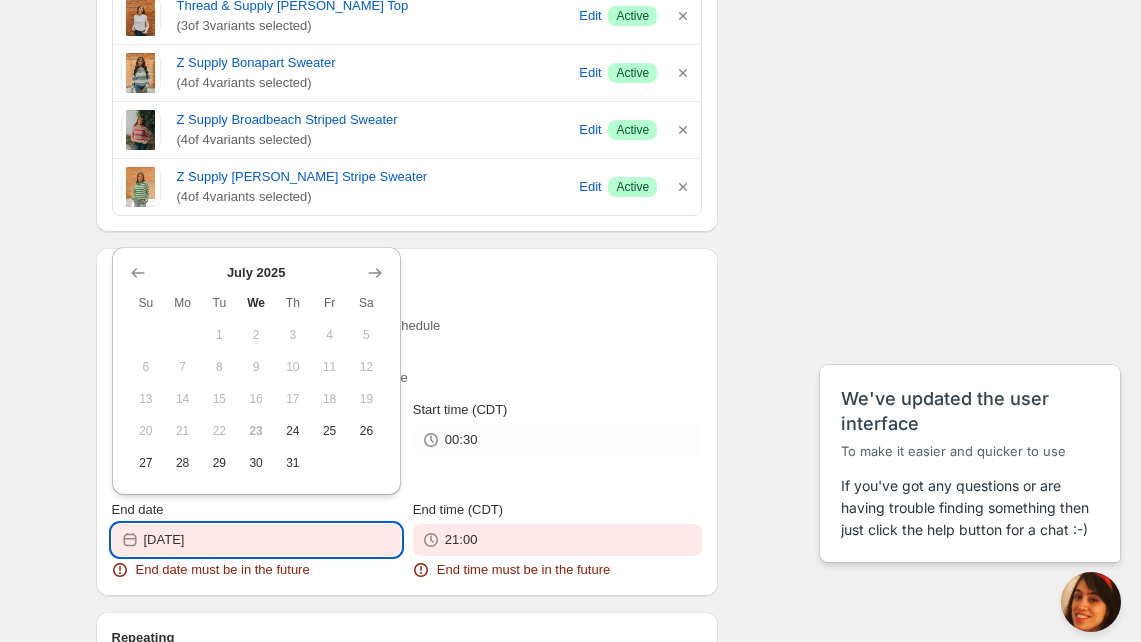 click on "2025-07-22" at bounding box center [272, 540] 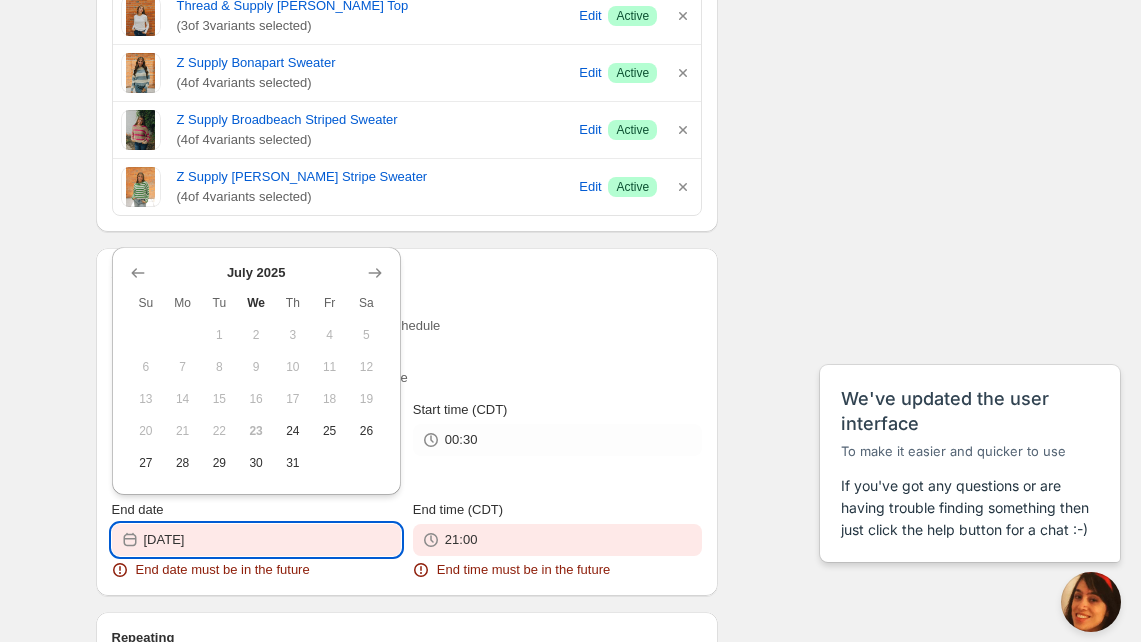 click at bounding box center (256, 273) 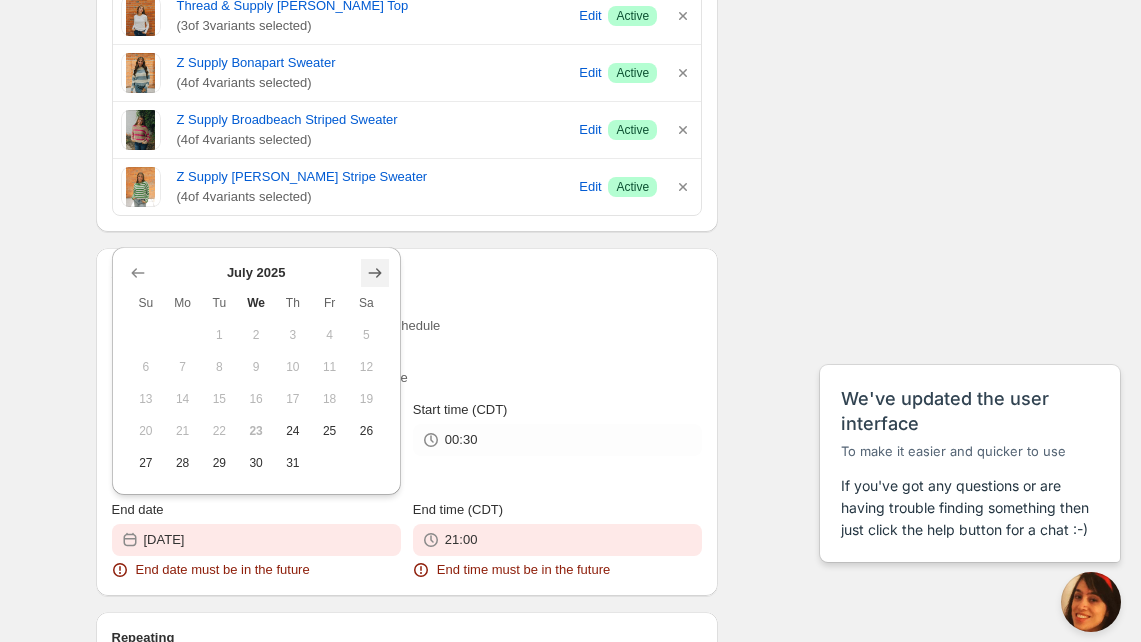 click 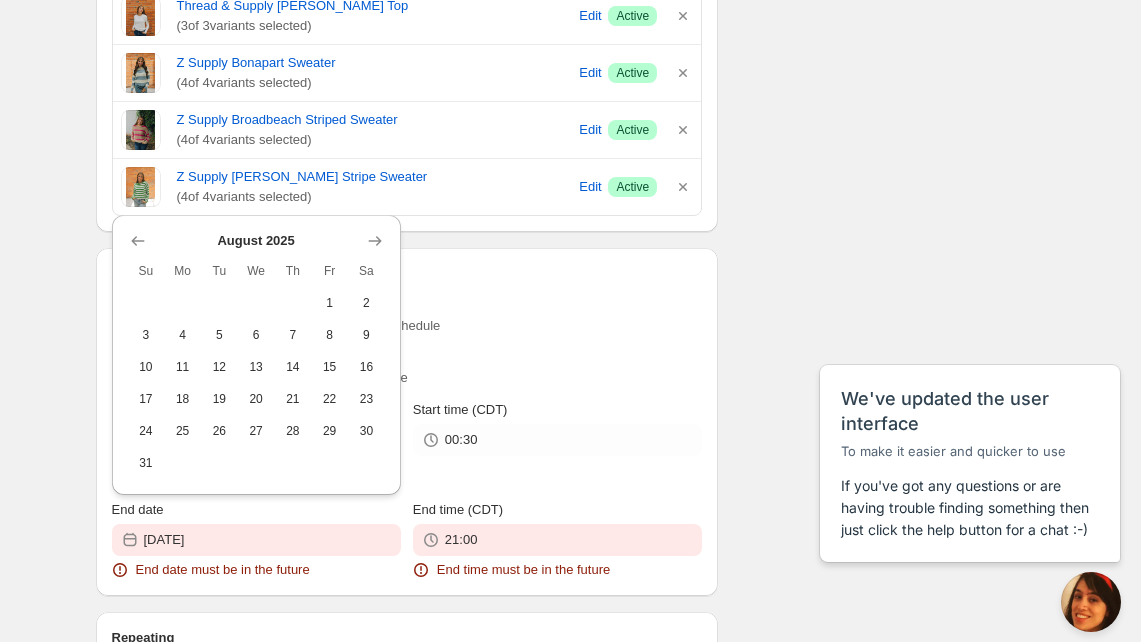 click on "Sa" at bounding box center [366, 271] 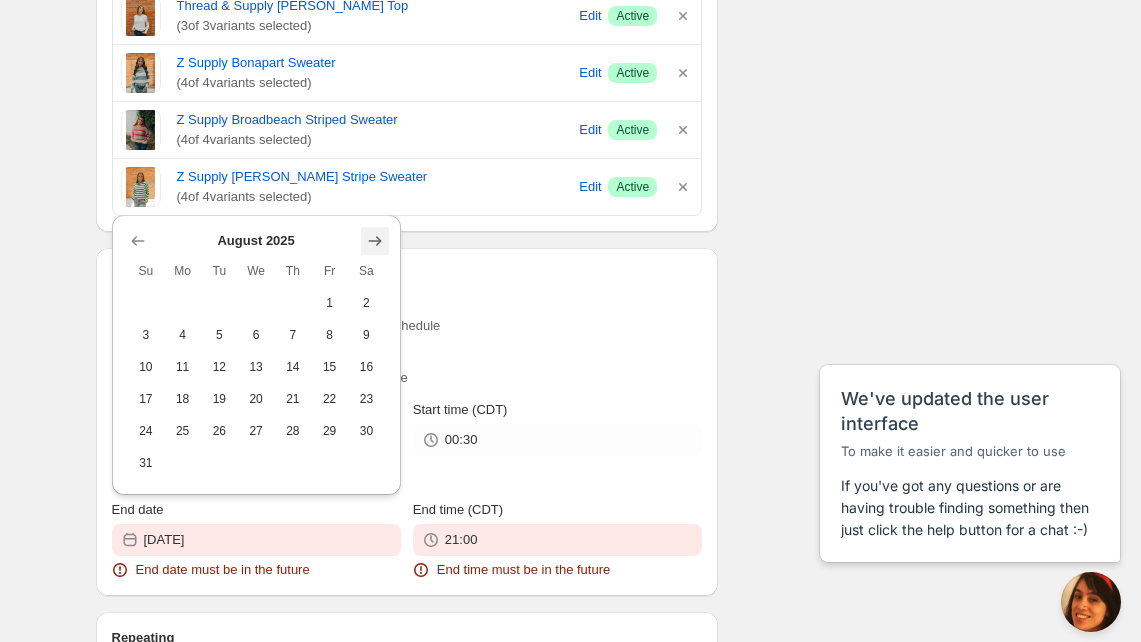 click 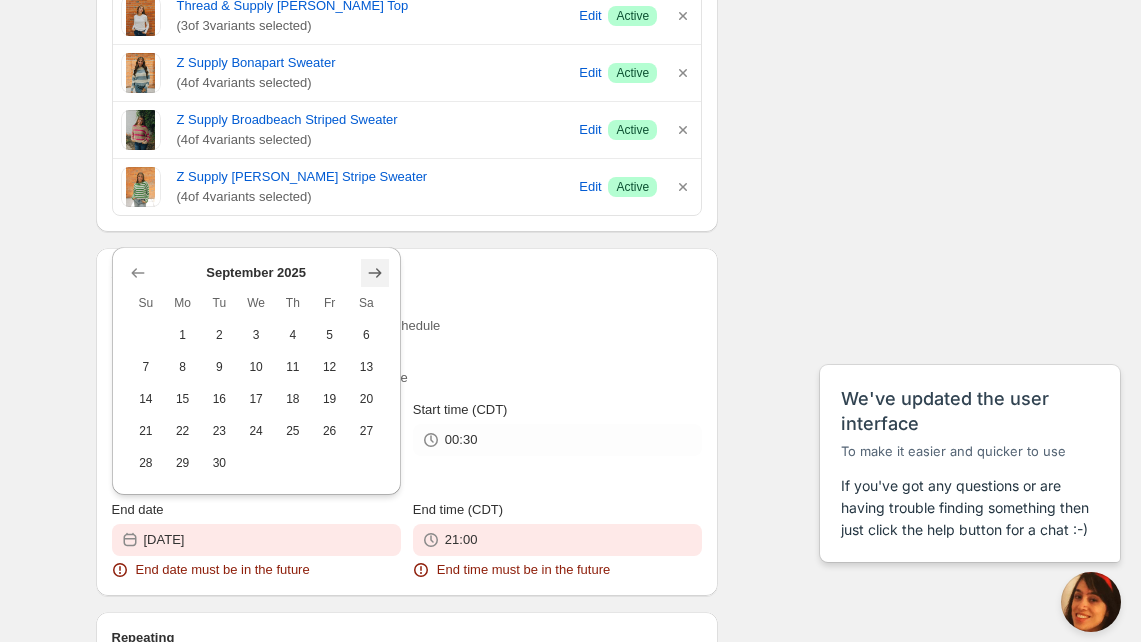 click on "Schedule name Coastal Cozy Jul 24 2025 Your customers won't see this Action Action Publish product(s) Products will be published on the start date Unpublish product(s) Products will be unpublished on the start date Product selection Entity type Specific products Specific collections Specific tags Specific vendors Browse Black Zip Up Vest W/Pockets ( 3  of   3  variants selected) Edit Success Active Blue Deep V Sweater Vest ( 5  of   5  variants selected) Edit Success Active Blue Sweater Cardigan Zip Up ( 5  of   5  variants selected) Edit Success Active Cap Sleeve Crewneck Sweater ( 5  of   5  variants selected) Edit Success Active KUT  Kelsey High Rise Ankle Flare ( 8  of   8  variants selected) Edit Success Active KUT Bailey Button Front Jacket ( 5  of   5  variants selected) Edit Success Active Liverpool Ruffled Sleeveless Boat Neck Top - Dark Navy ( 5  of   5  variants selected) Edit Success Active Liverpool Ruffled Sleeveless Boat Neck Top - White ( 4  of   4  variants selected) Edit Success Active ( 5" at bounding box center (407, -70) 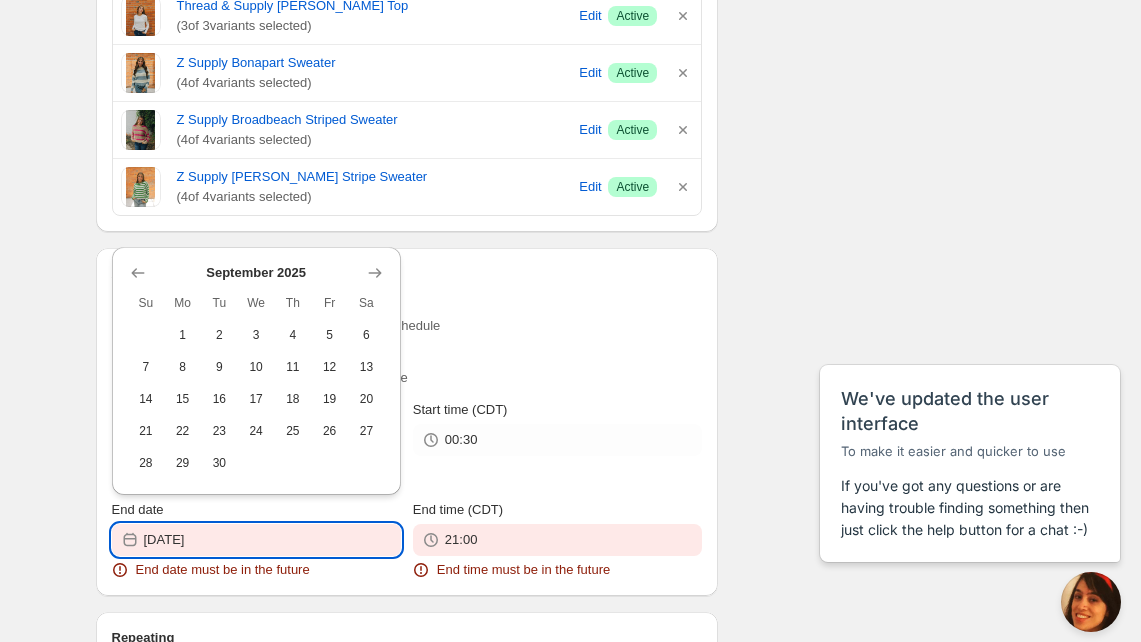 click on "2025-07-22" at bounding box center (272, 540) 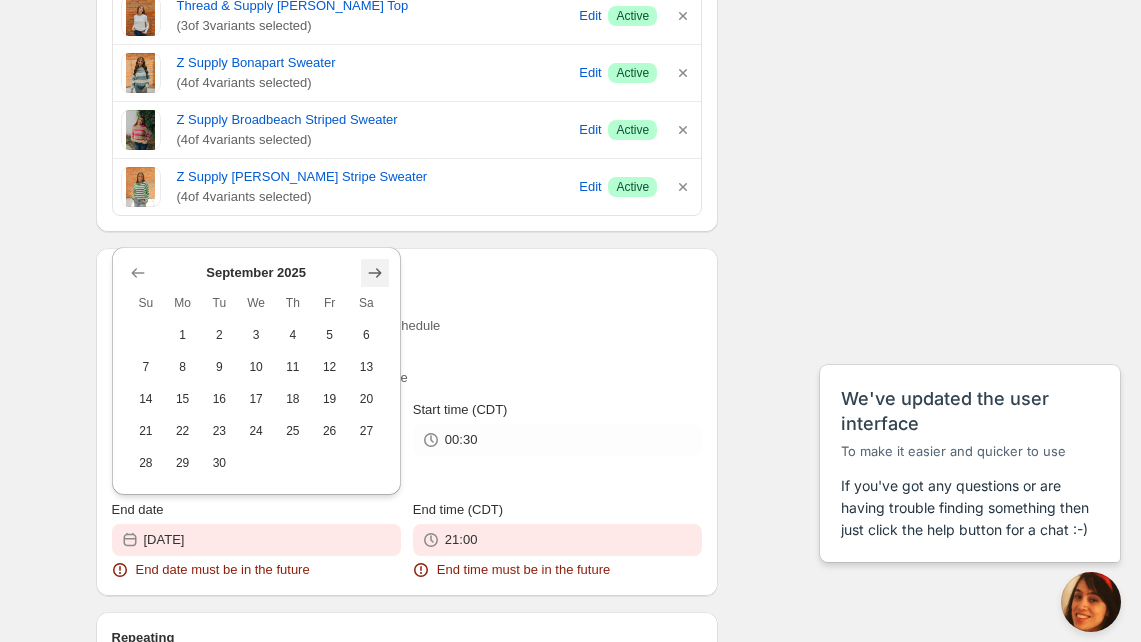 click 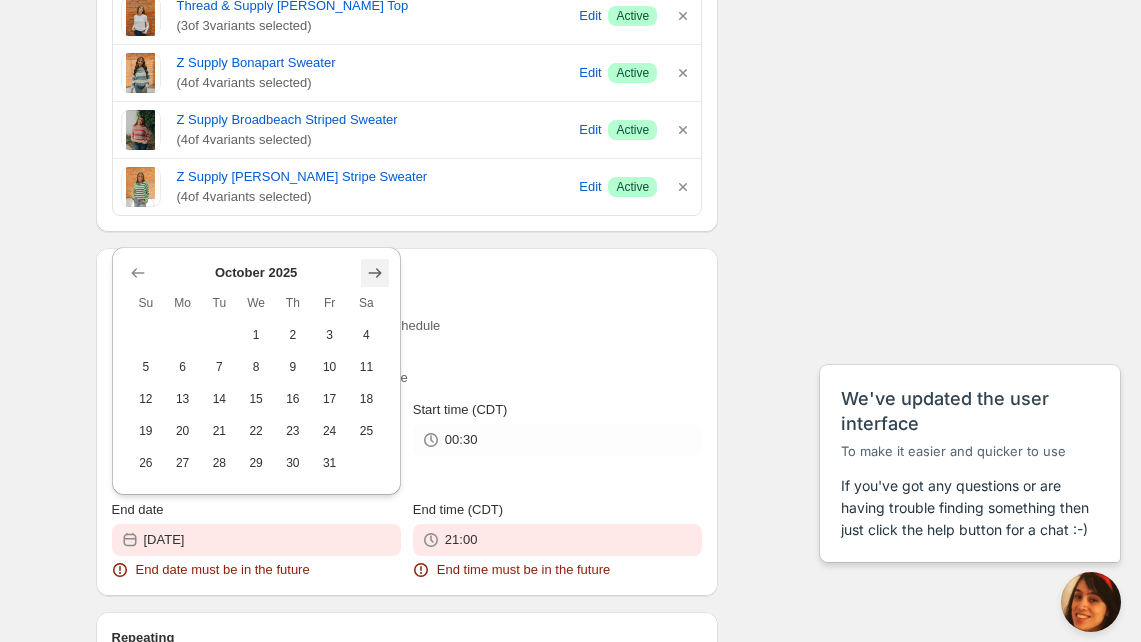 click 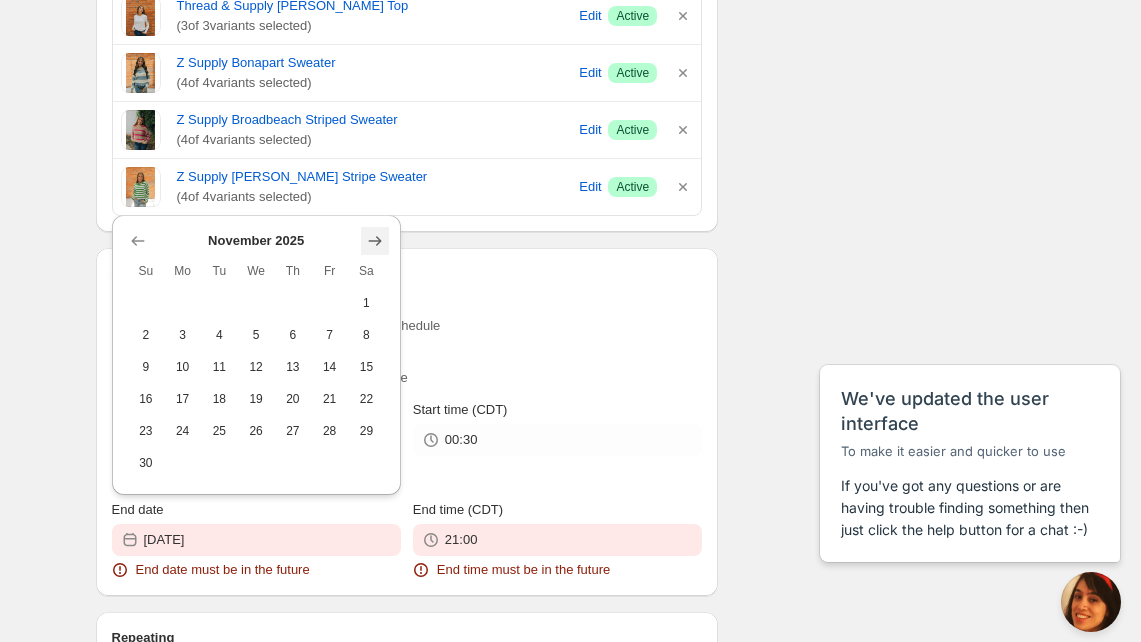 click 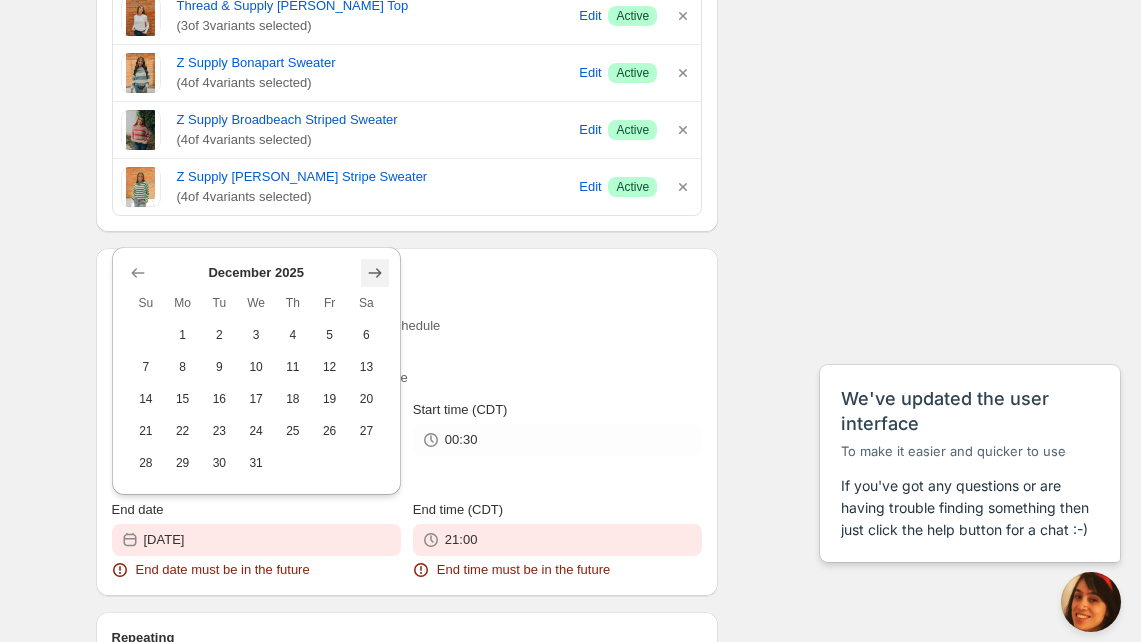 click 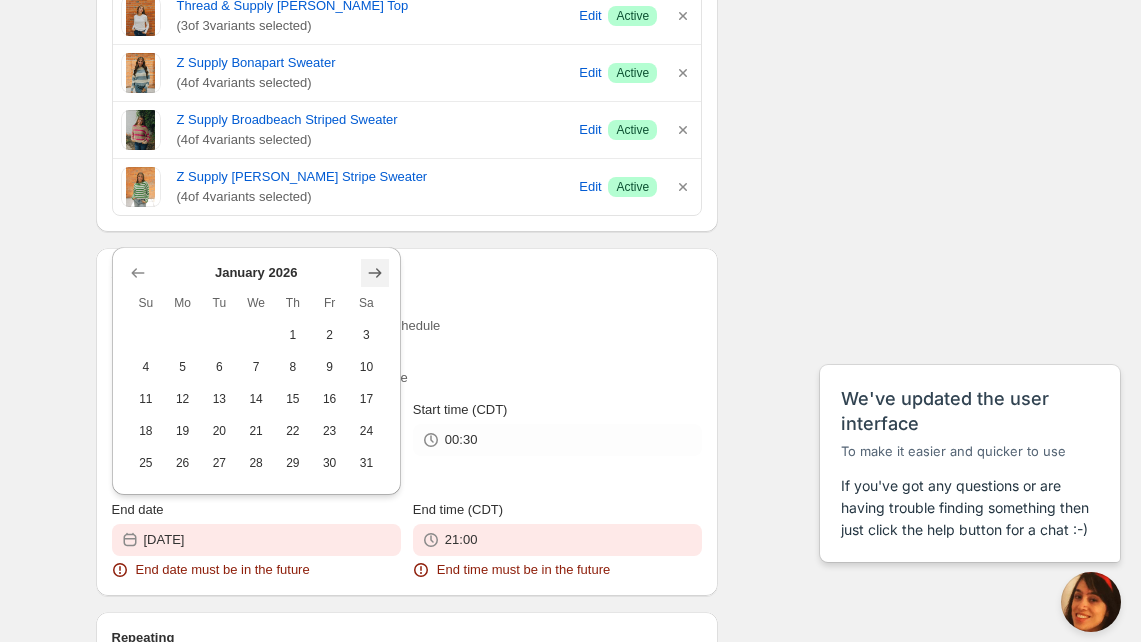 click 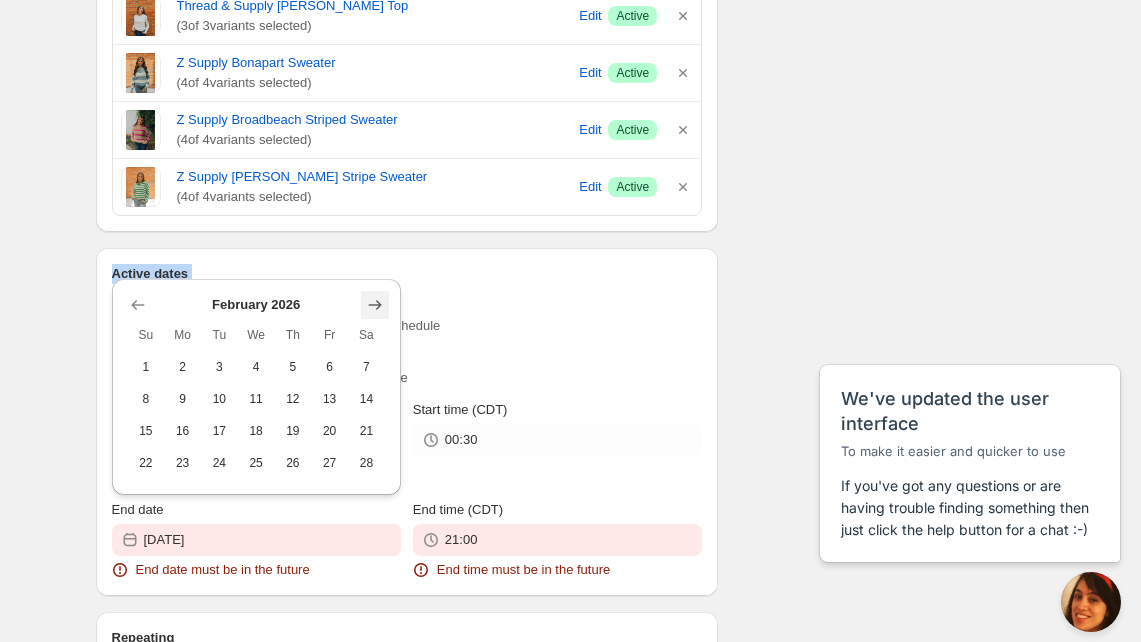 click on "Active dates" at bounding box center (407, 274) 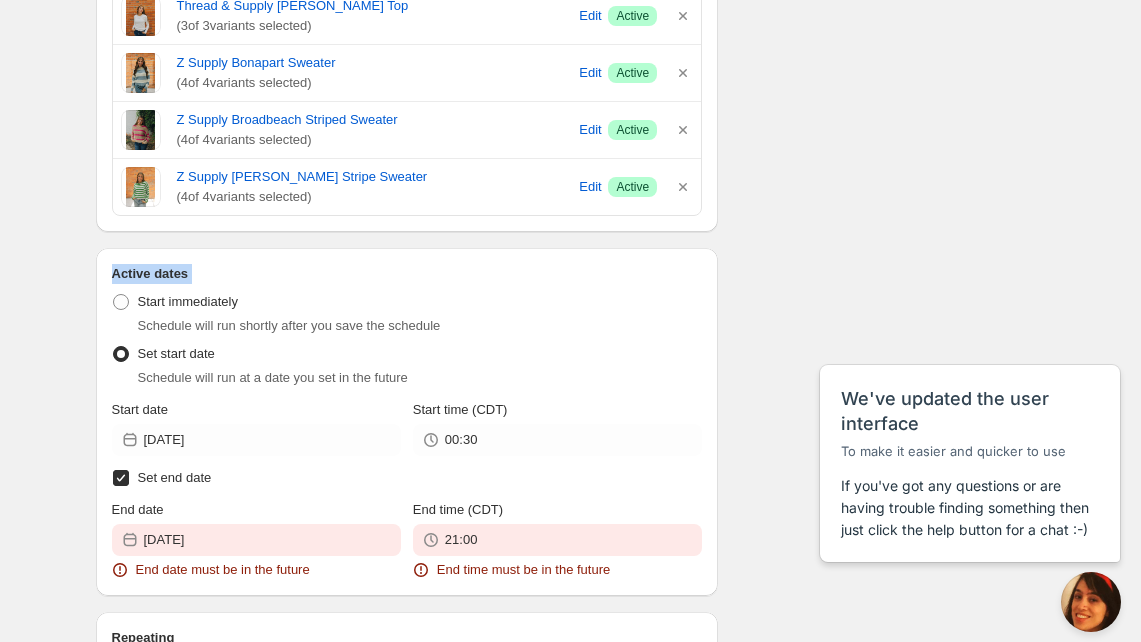 click 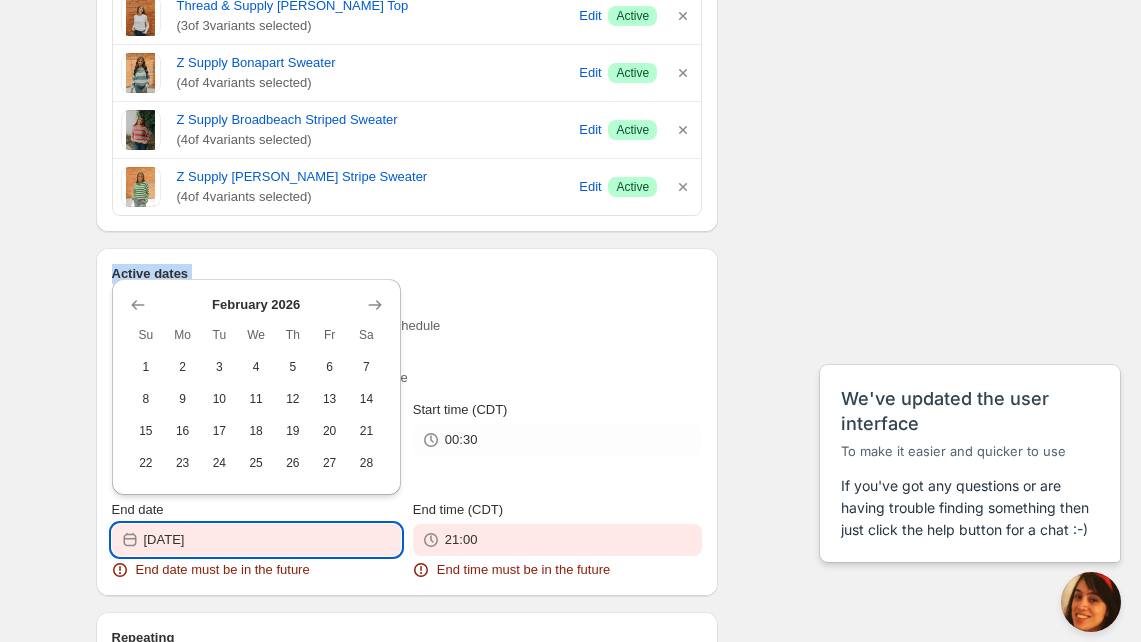click on "2025-07-22" at bounding box center (272, 540) 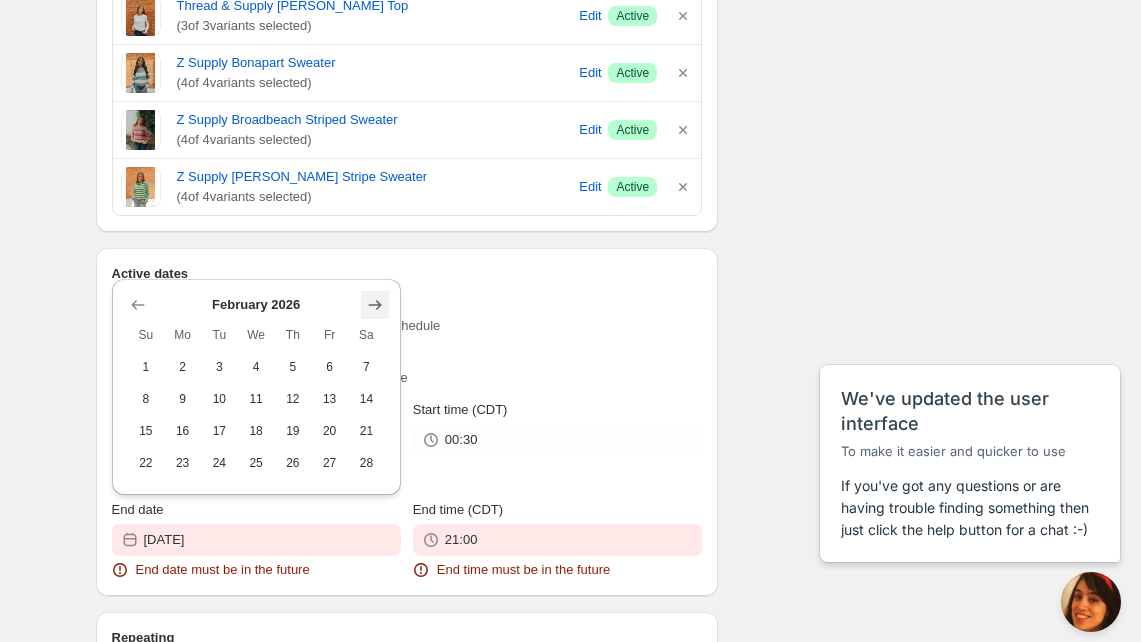 click 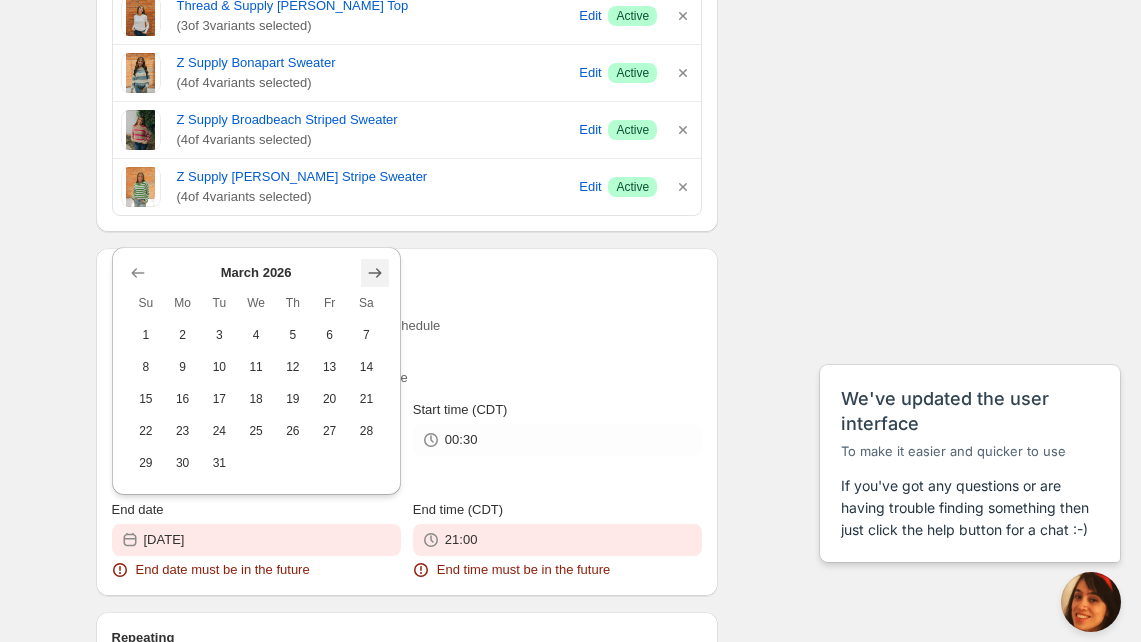 click 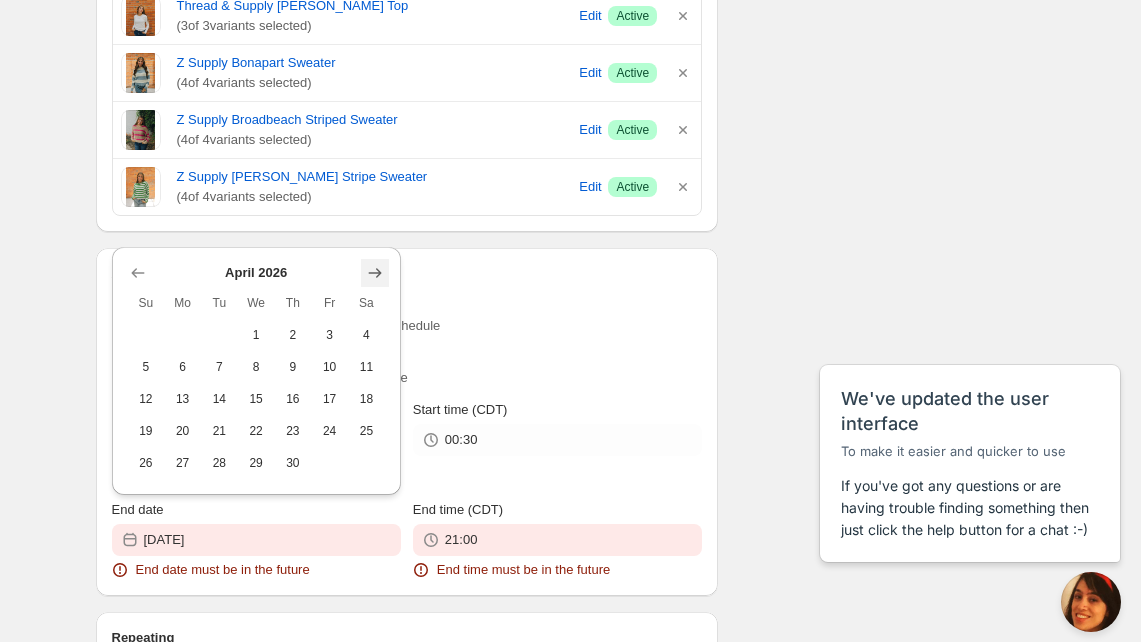 click 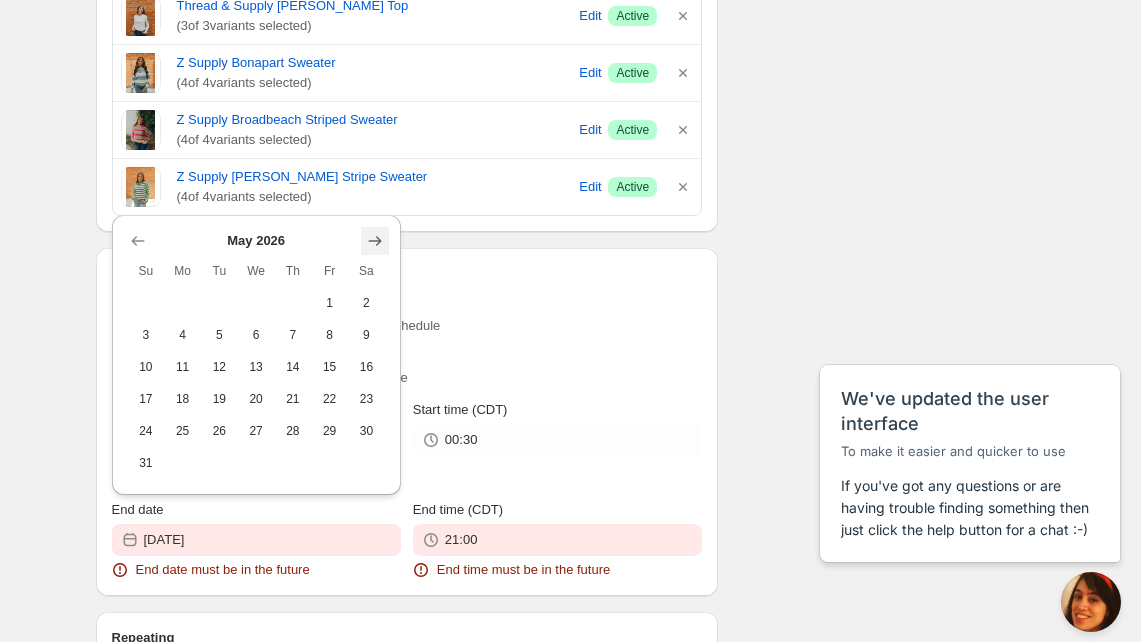 click 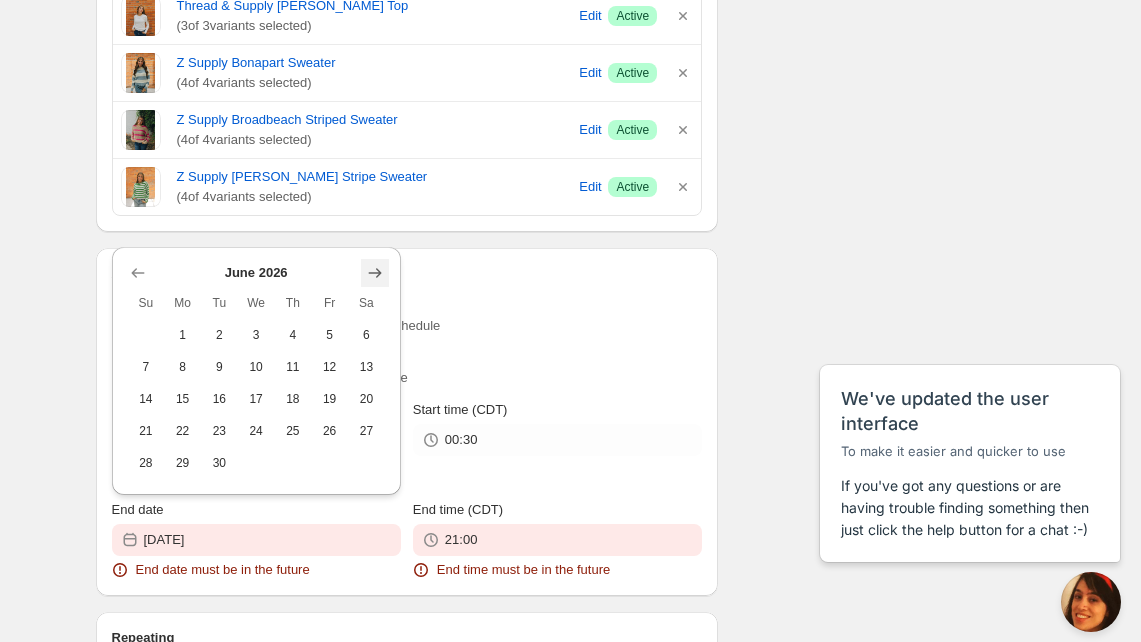 click 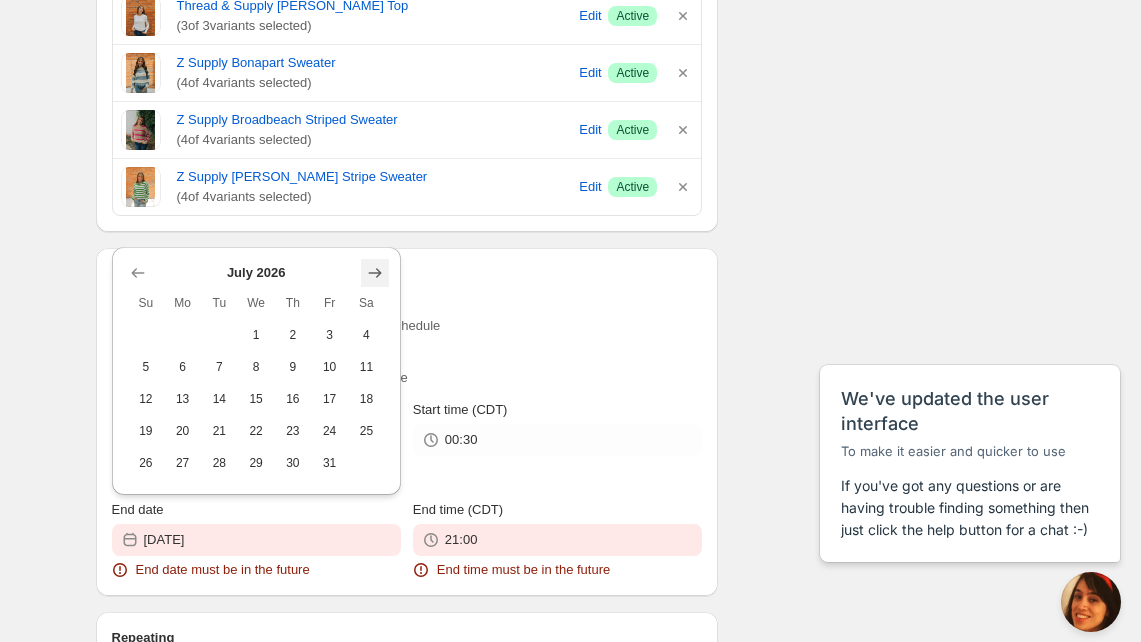 click 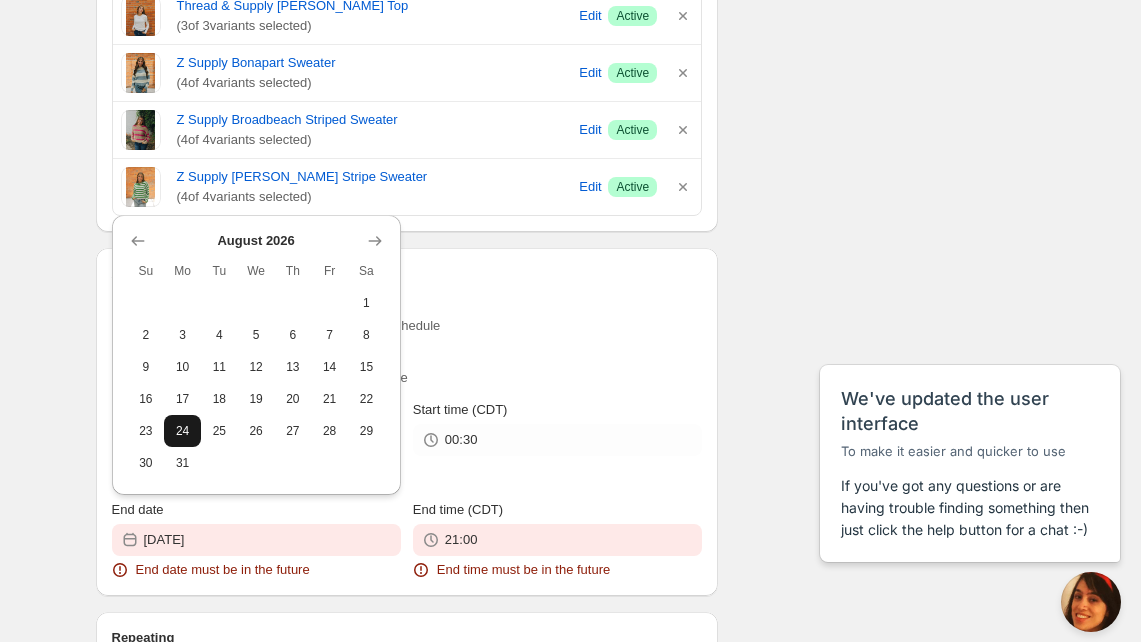 click on "24" at bounding box center (182, 431) 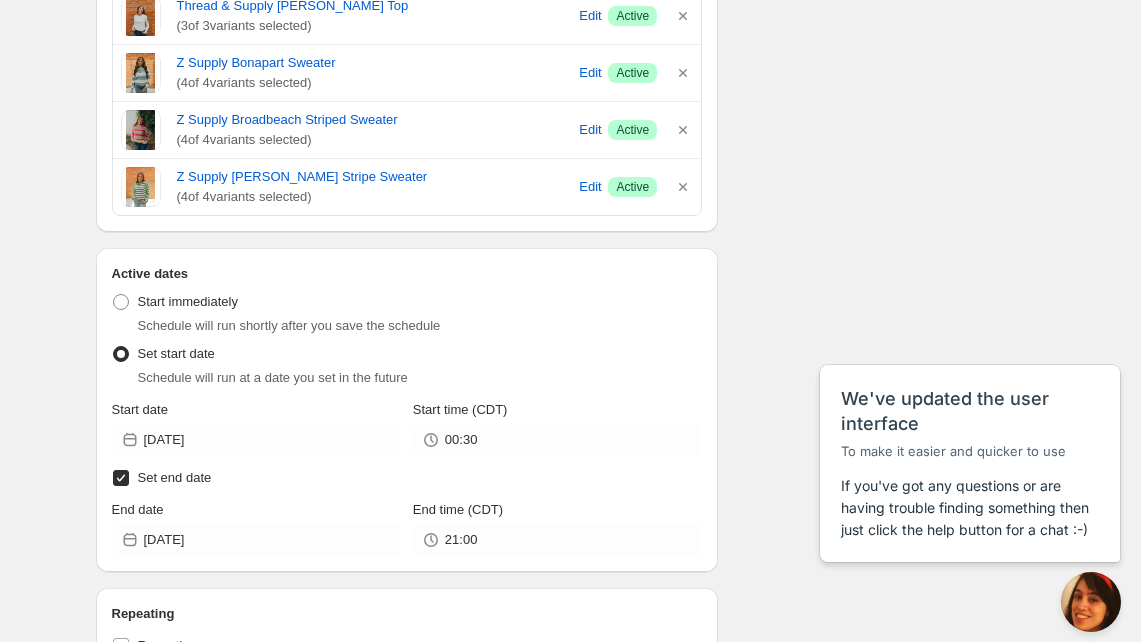 click on "Set end date" at bounding box center (121, 478) 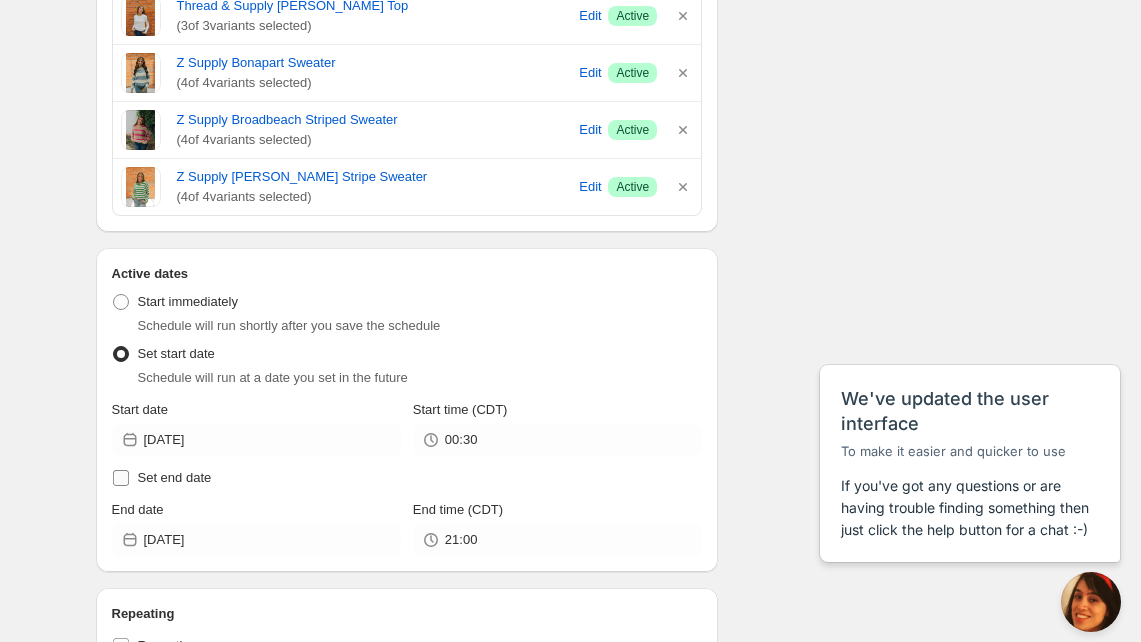 checkbox on "false" 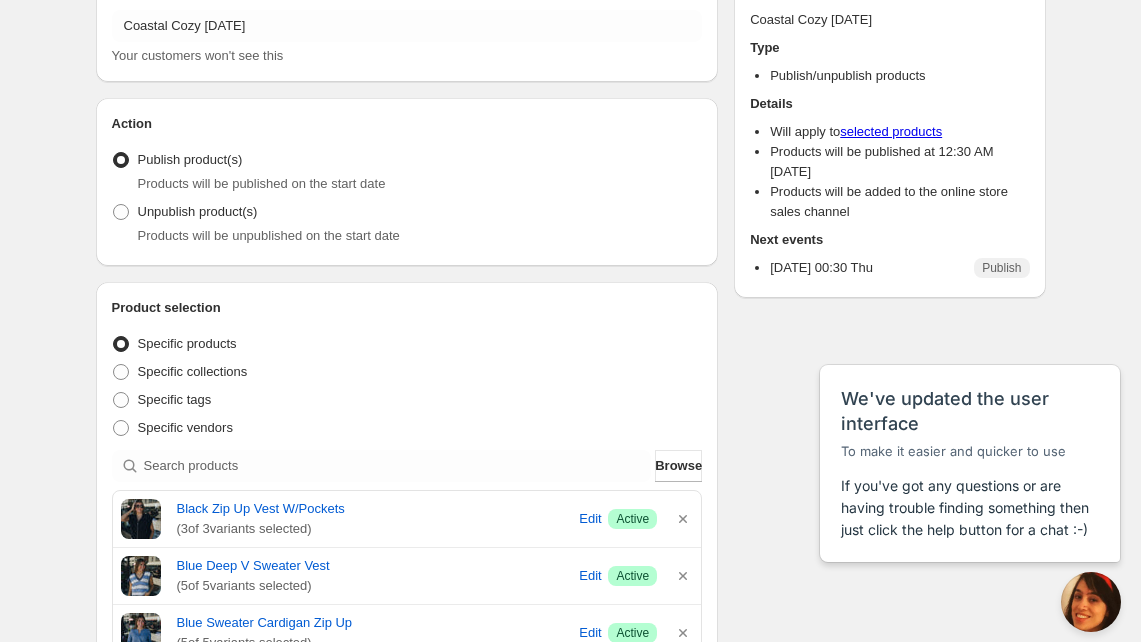 scroll, scrollTop: 0, scrollLeft: 0, axis: both 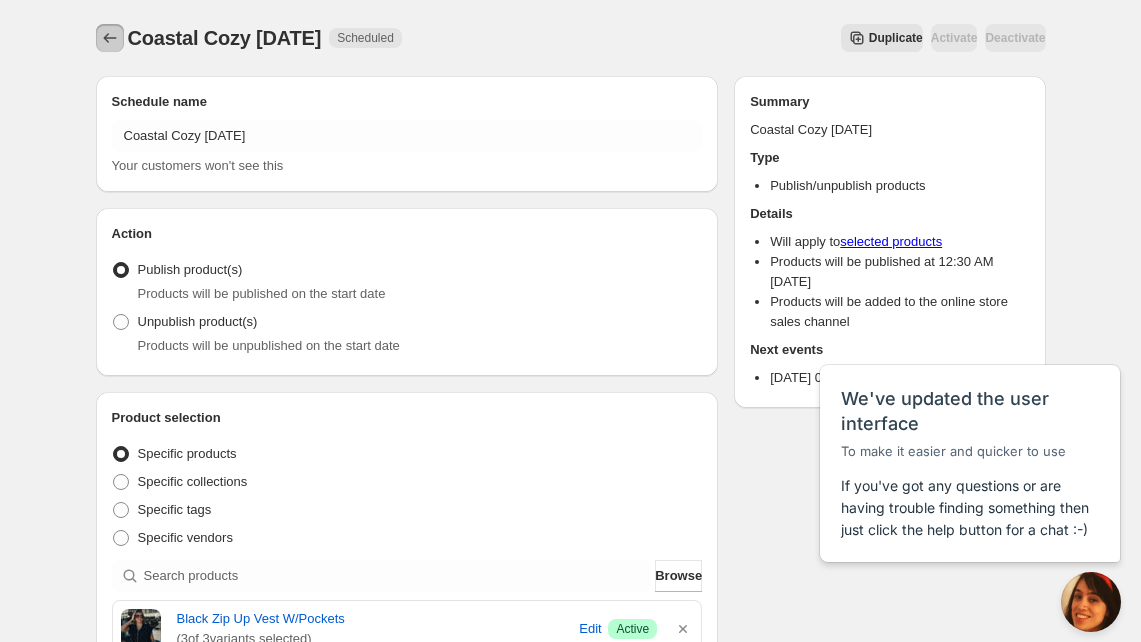 click 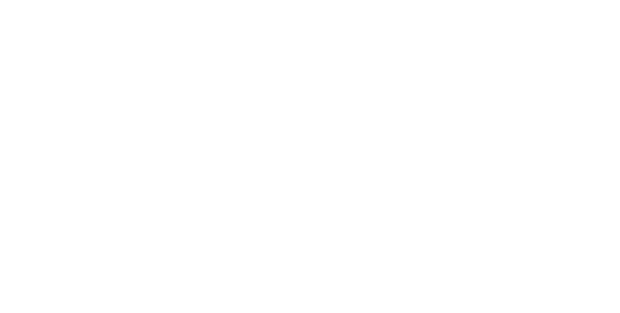 scroll, scrollTop: 0, scrollLeft: 0, axis: both 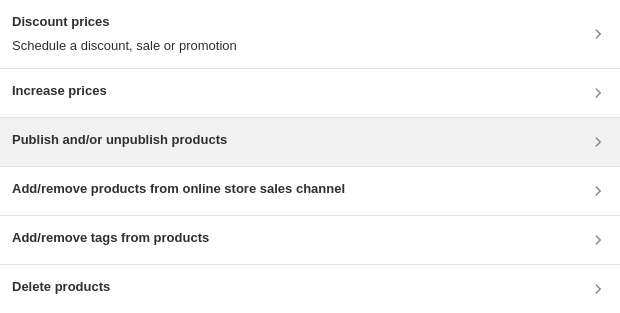 click on "Publish and/or unpublish products" at bounding box center [119, 140] 